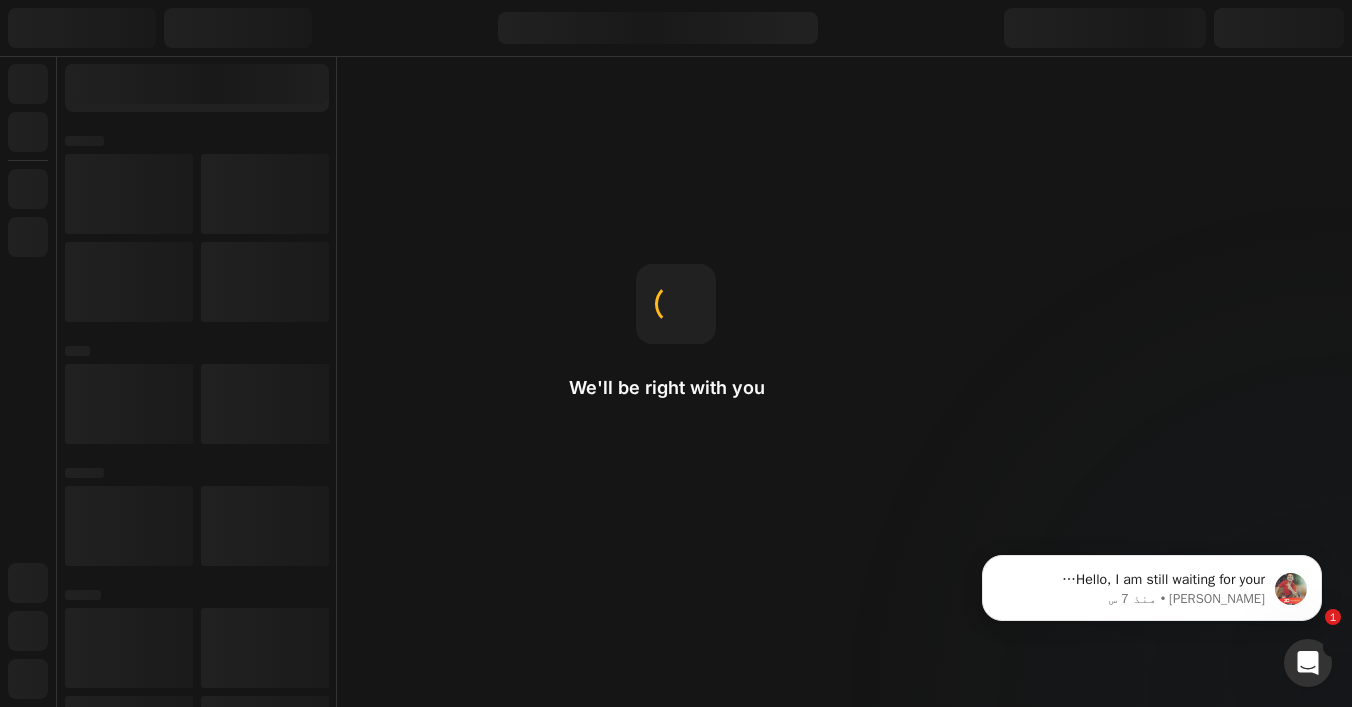 scroll, scrollTop: 0, scrollLeft: 0, axis: both 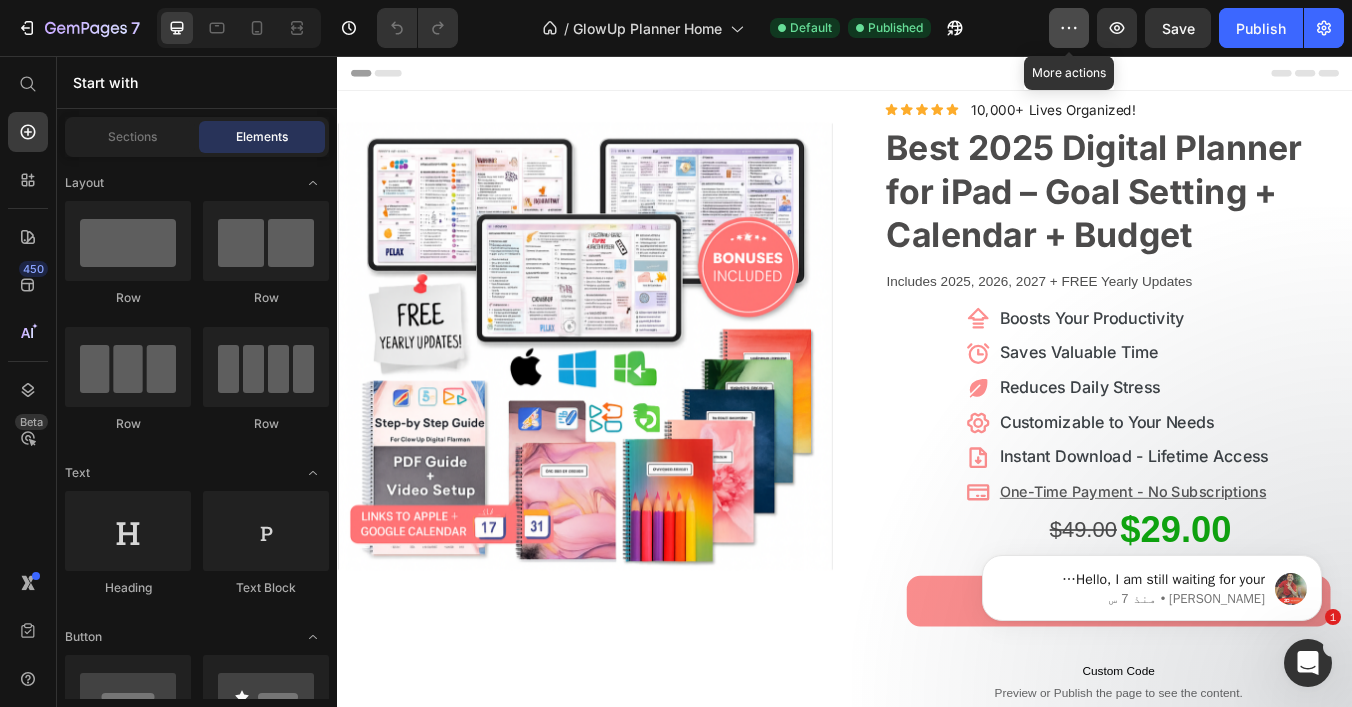 click 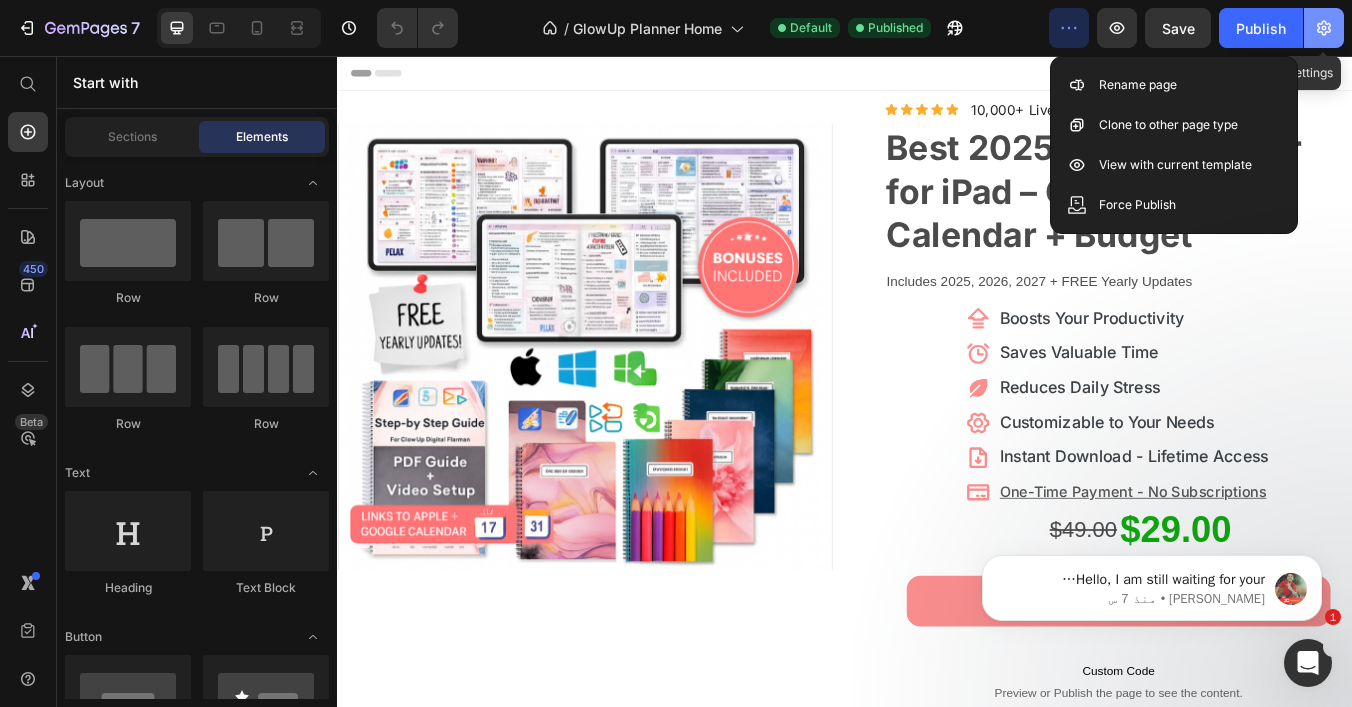 click 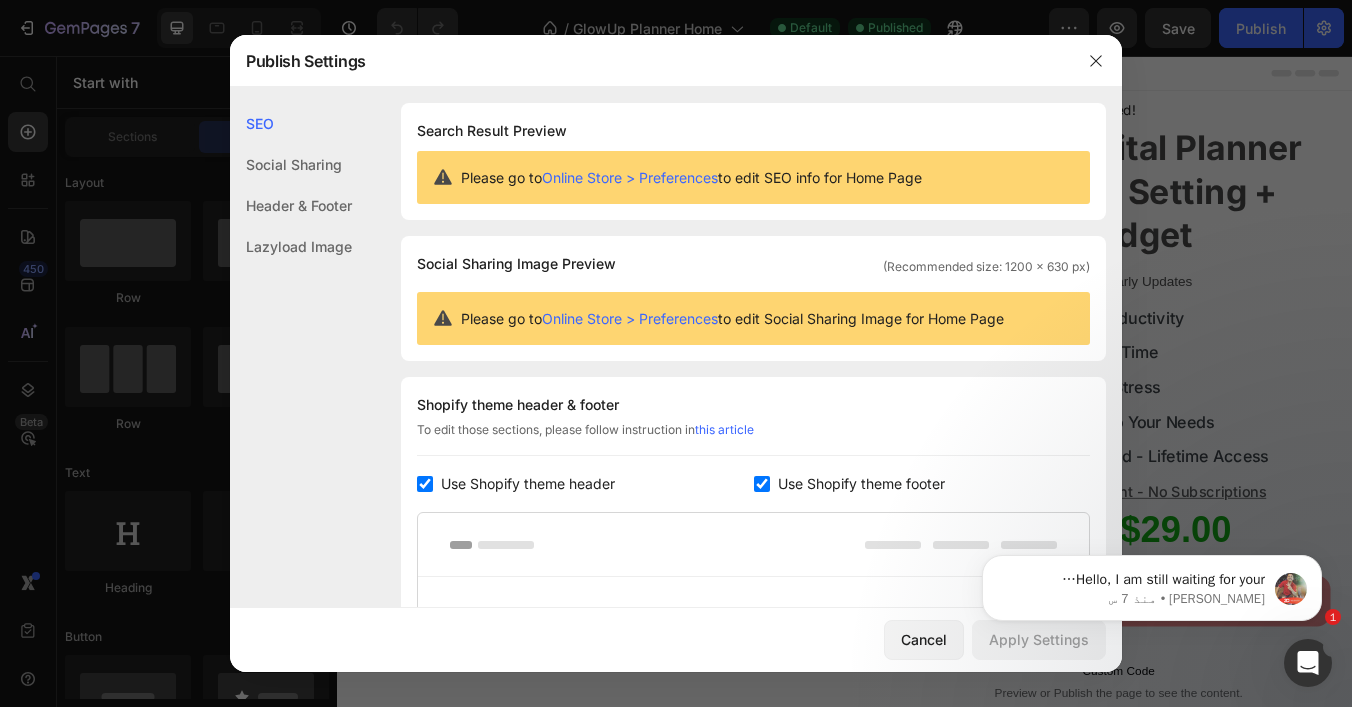 click on "Header & Footer" 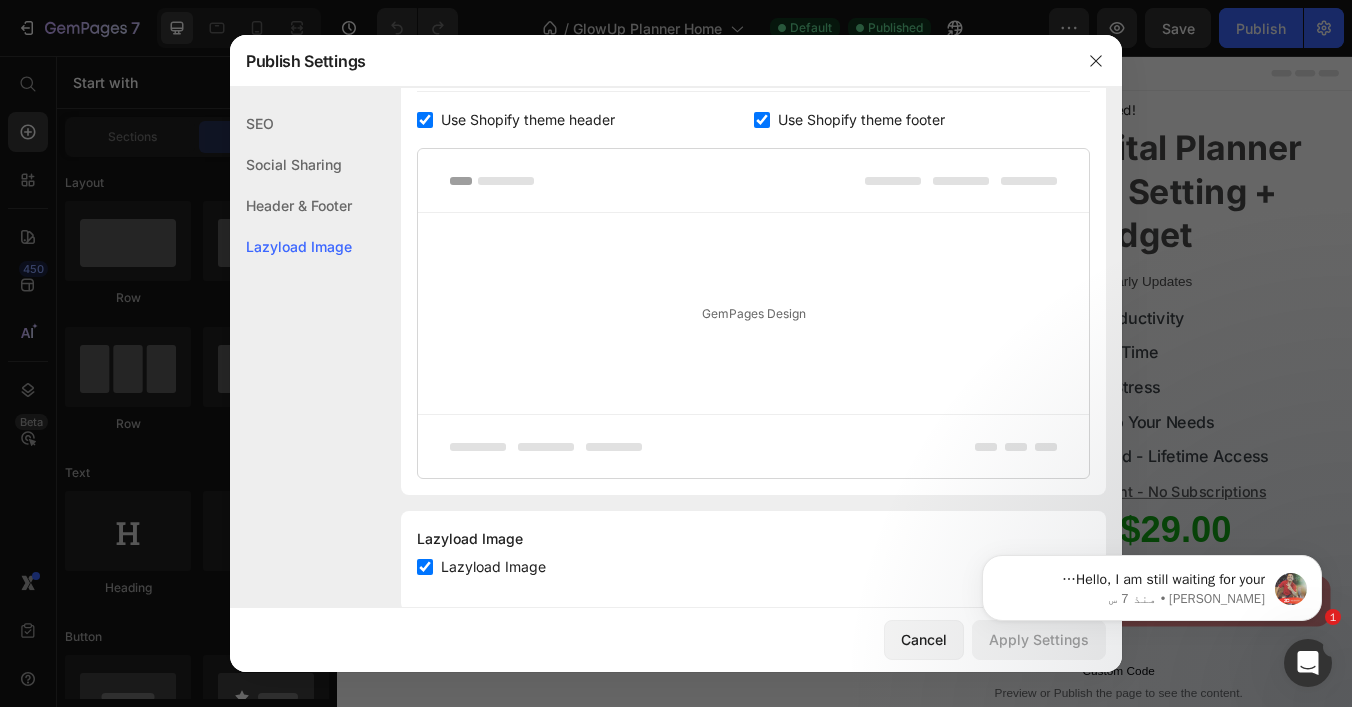 scroll, scrollTop: 400, scrollLeft: 0, axis: vertical 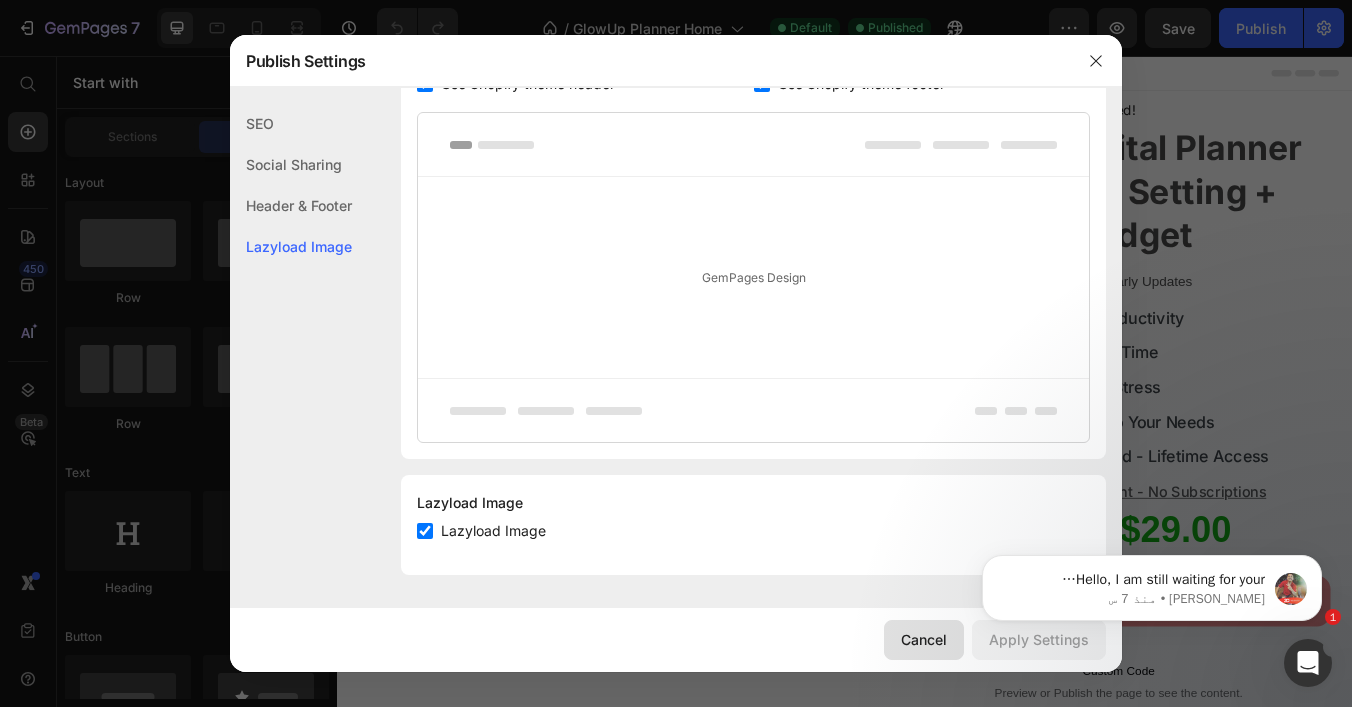 click on "Cancel" 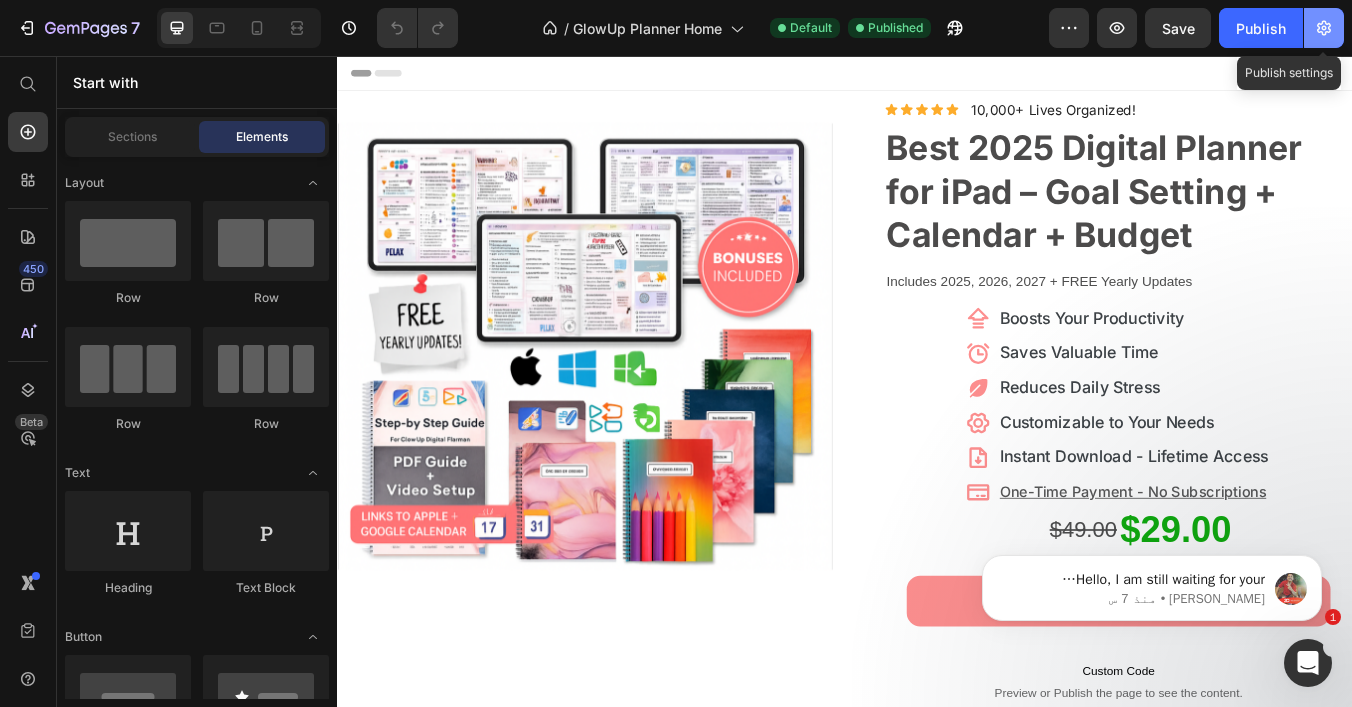 click 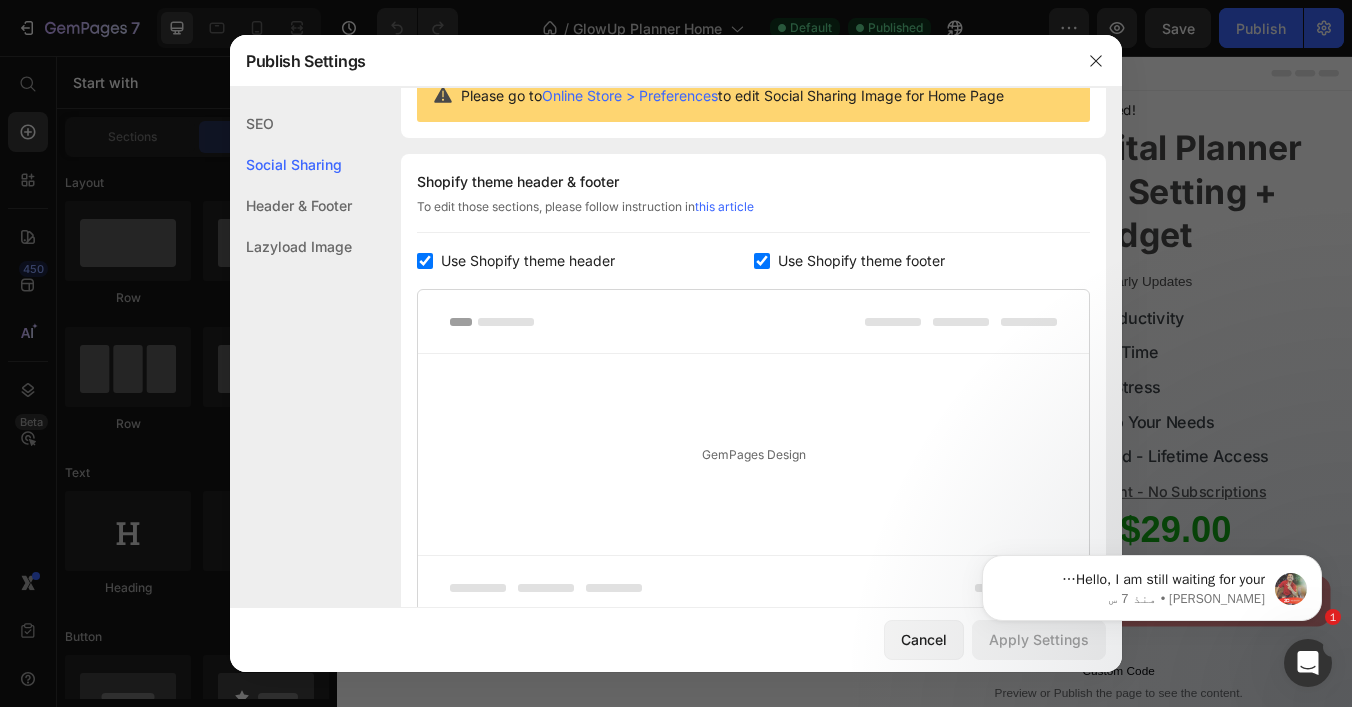 scroll, scrollTop: 258, scrollLeft: 0, axis: vertical 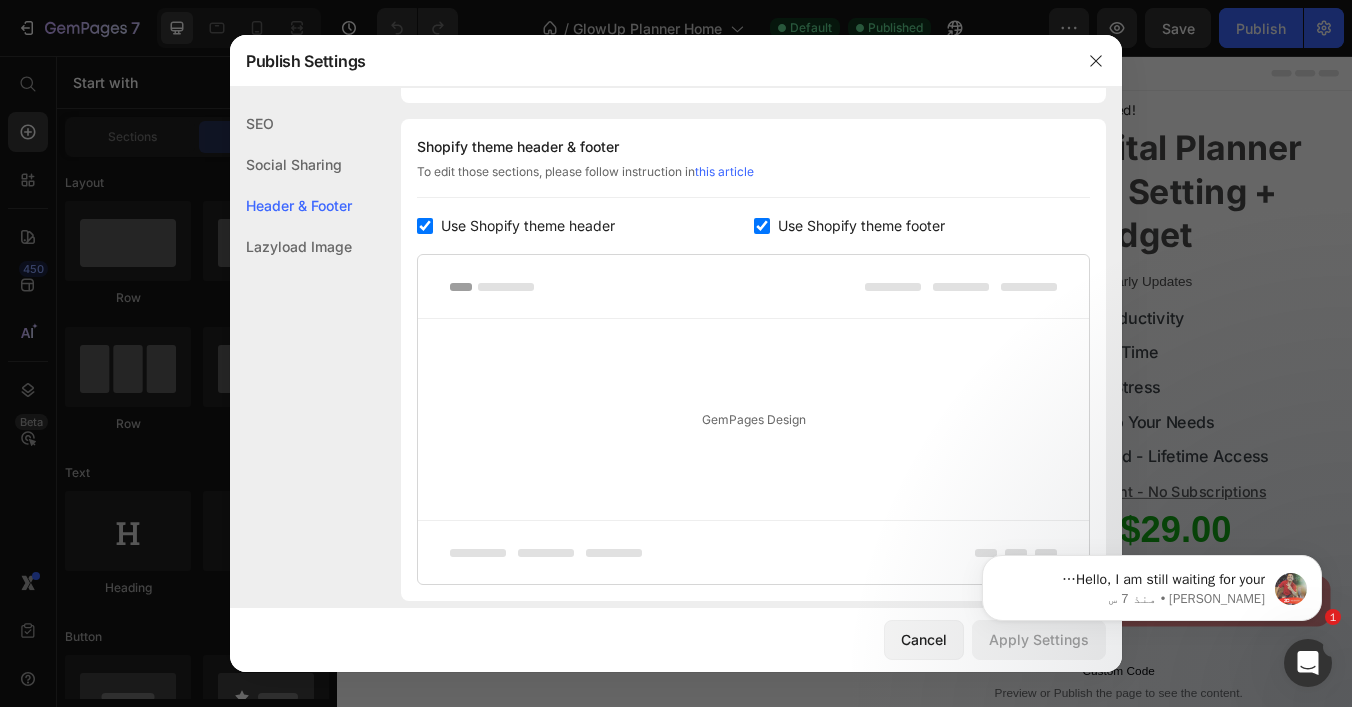 click at bounding box center (425, 226) 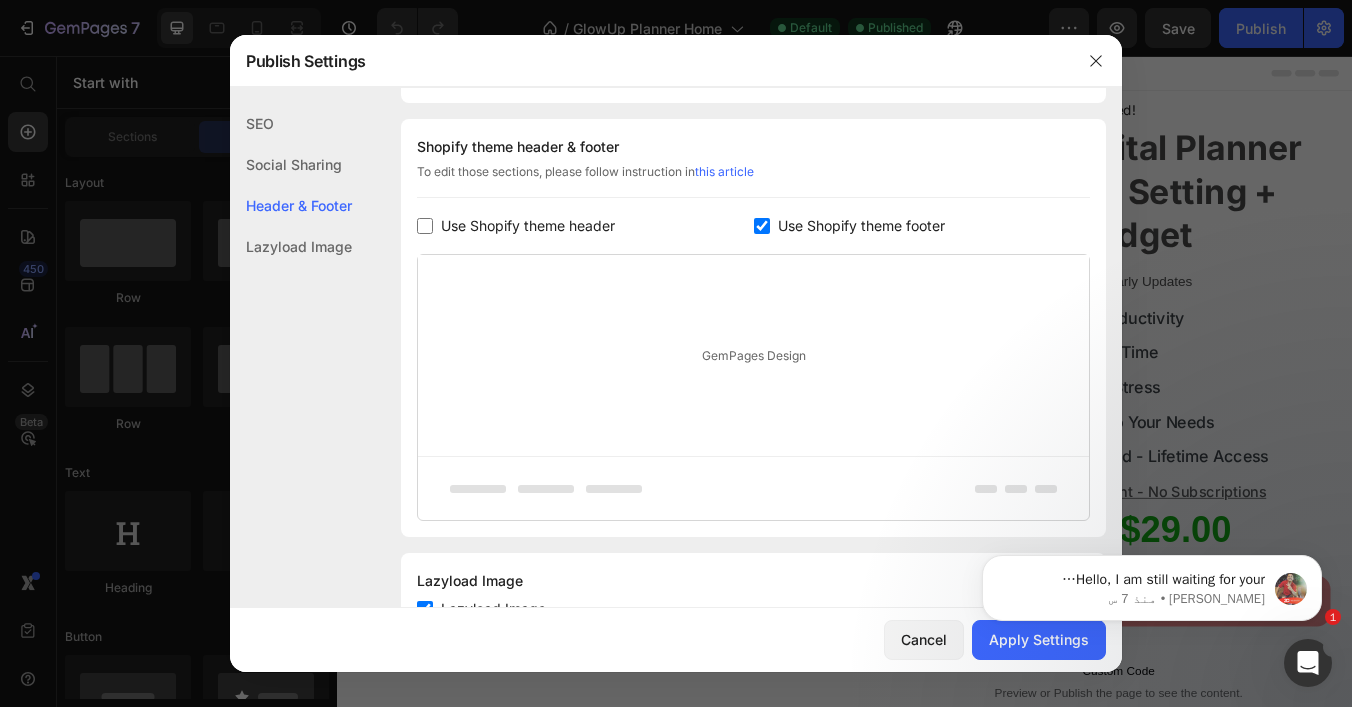 click on "GemPages Design" at bounding box center (753, 355) 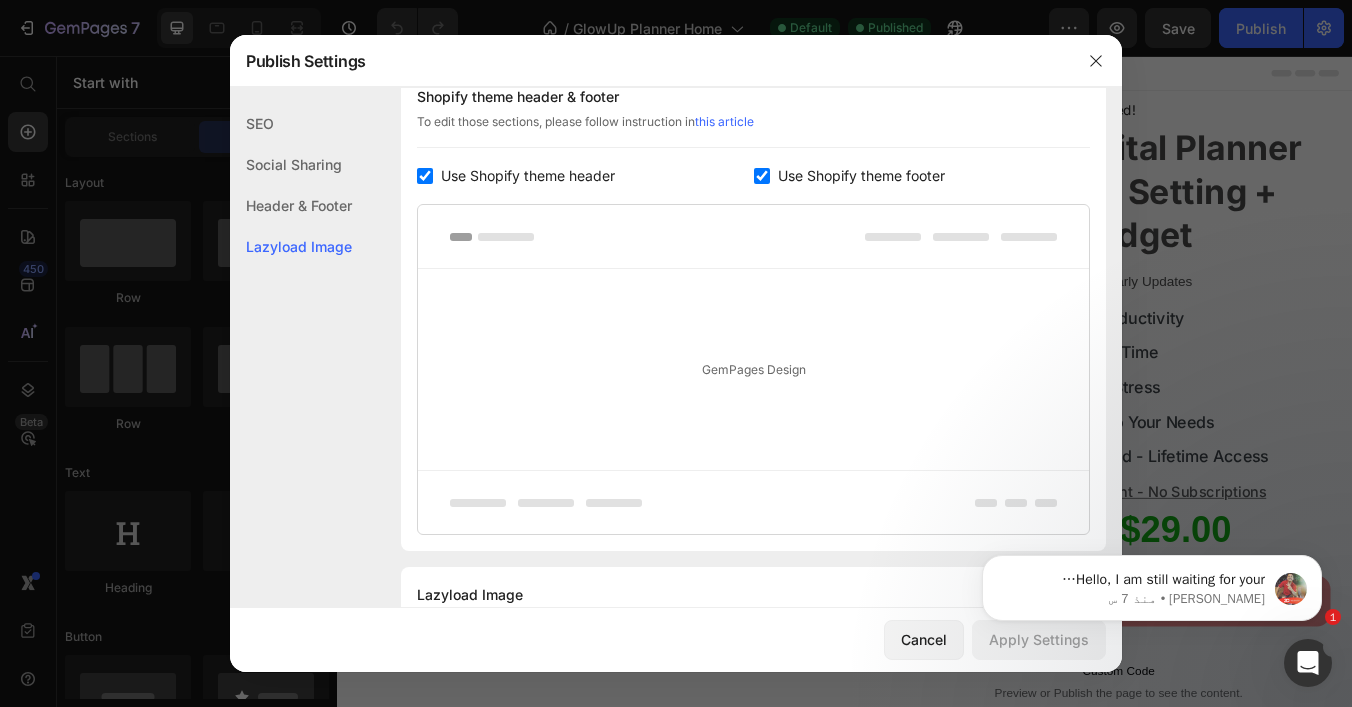 scroll, scrollTop: 299, scrollLeft: 0, axis: vertical 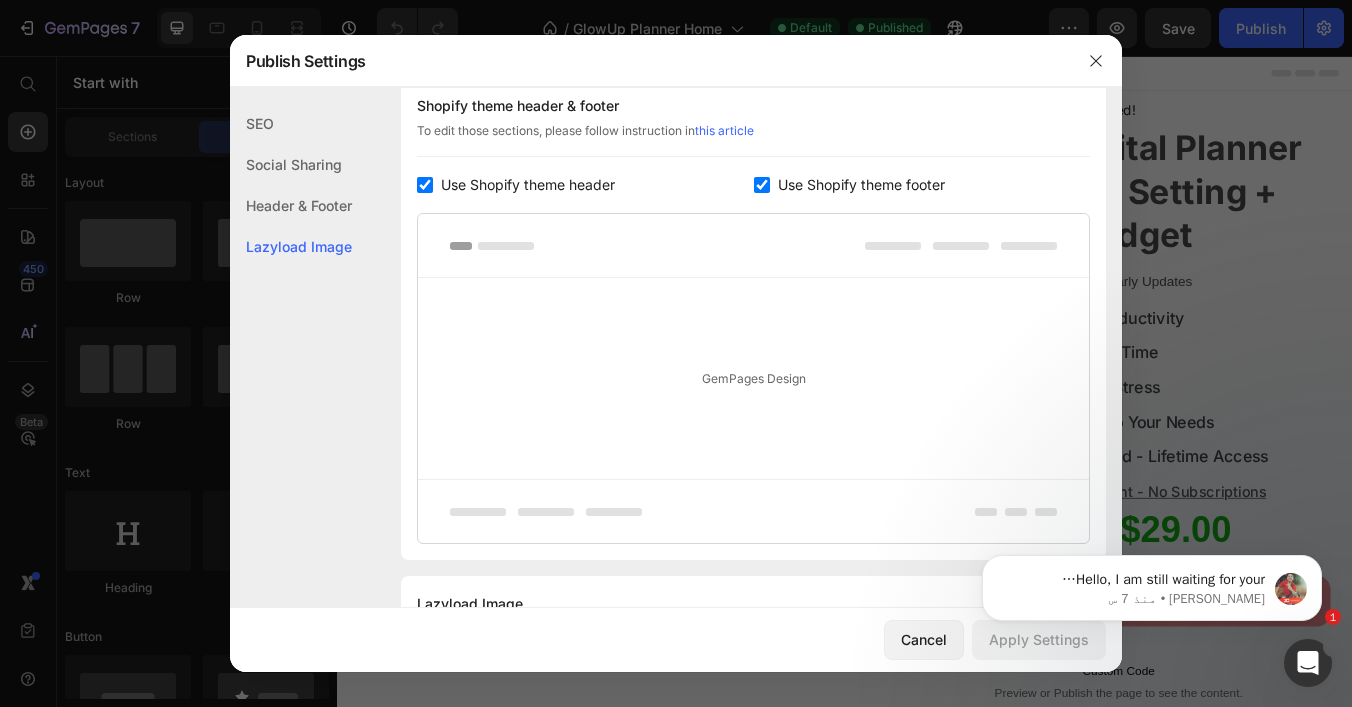 click at bounding box center (425, 185) 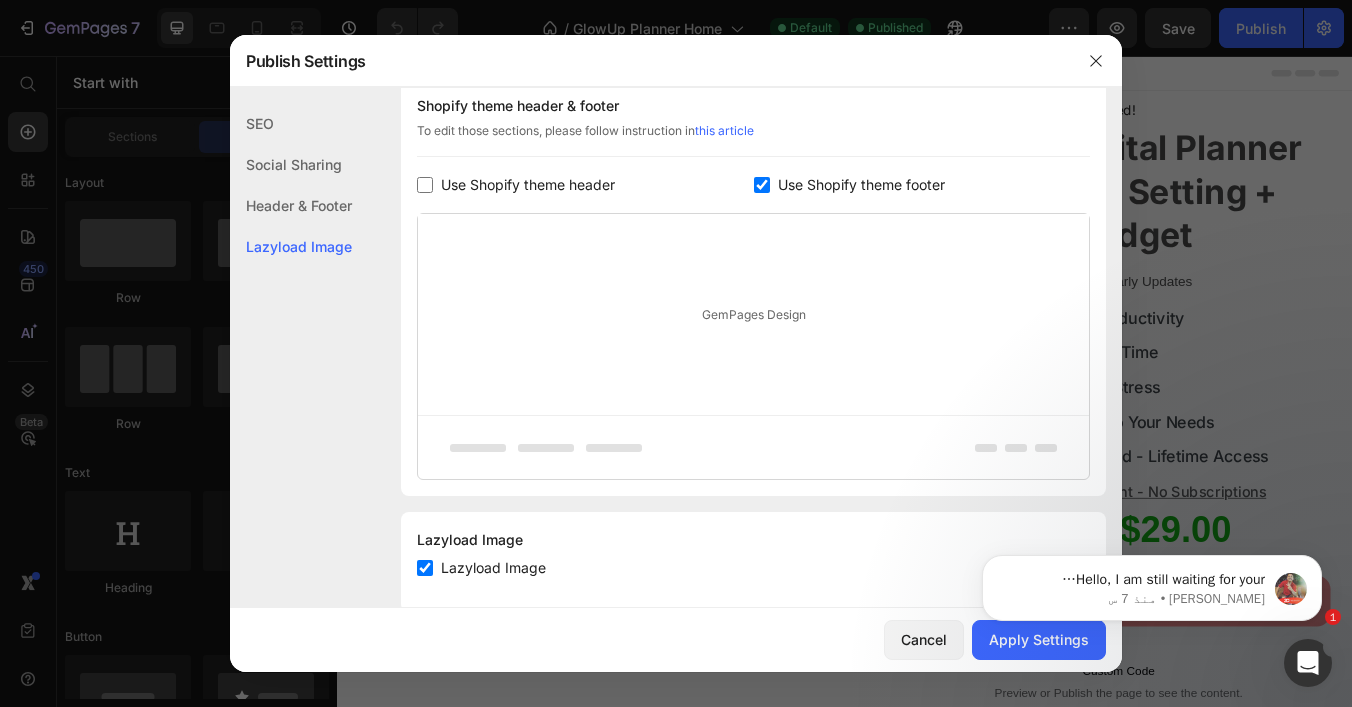 click at bounding box center [425, 185] 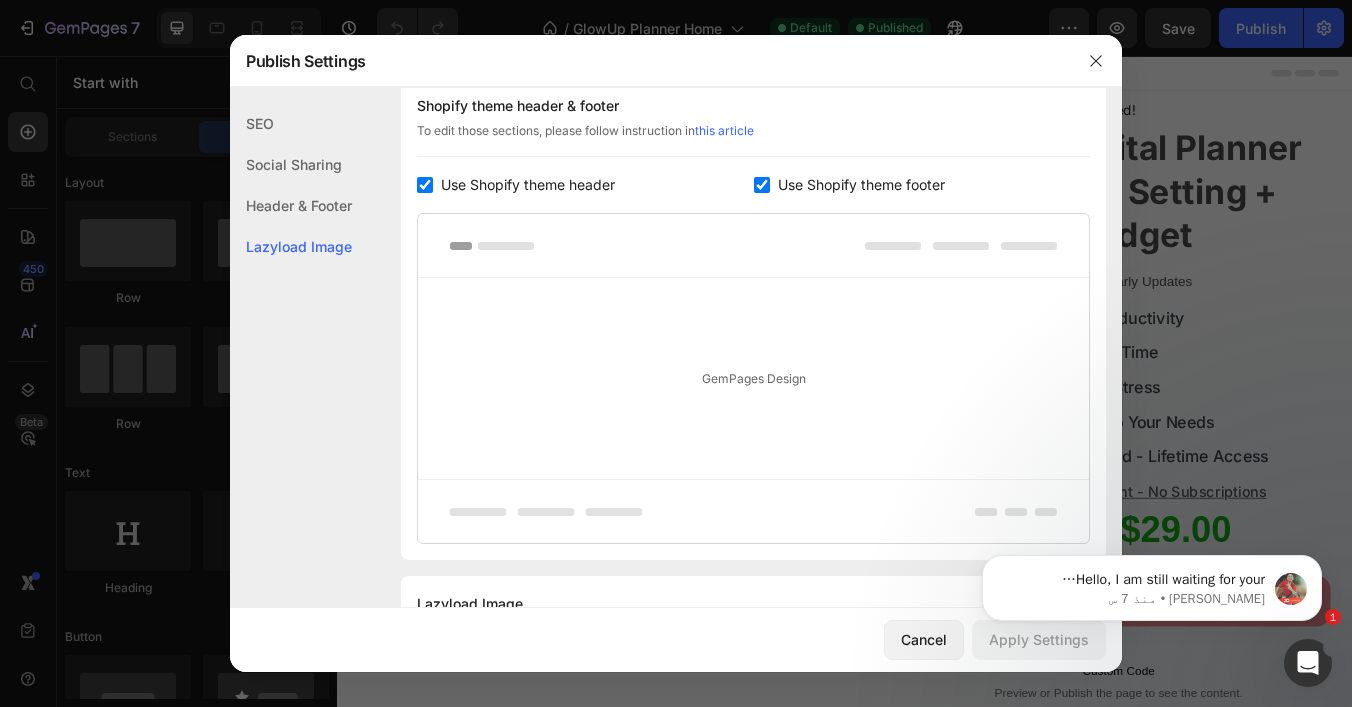 click at bounding box center (425, 185) 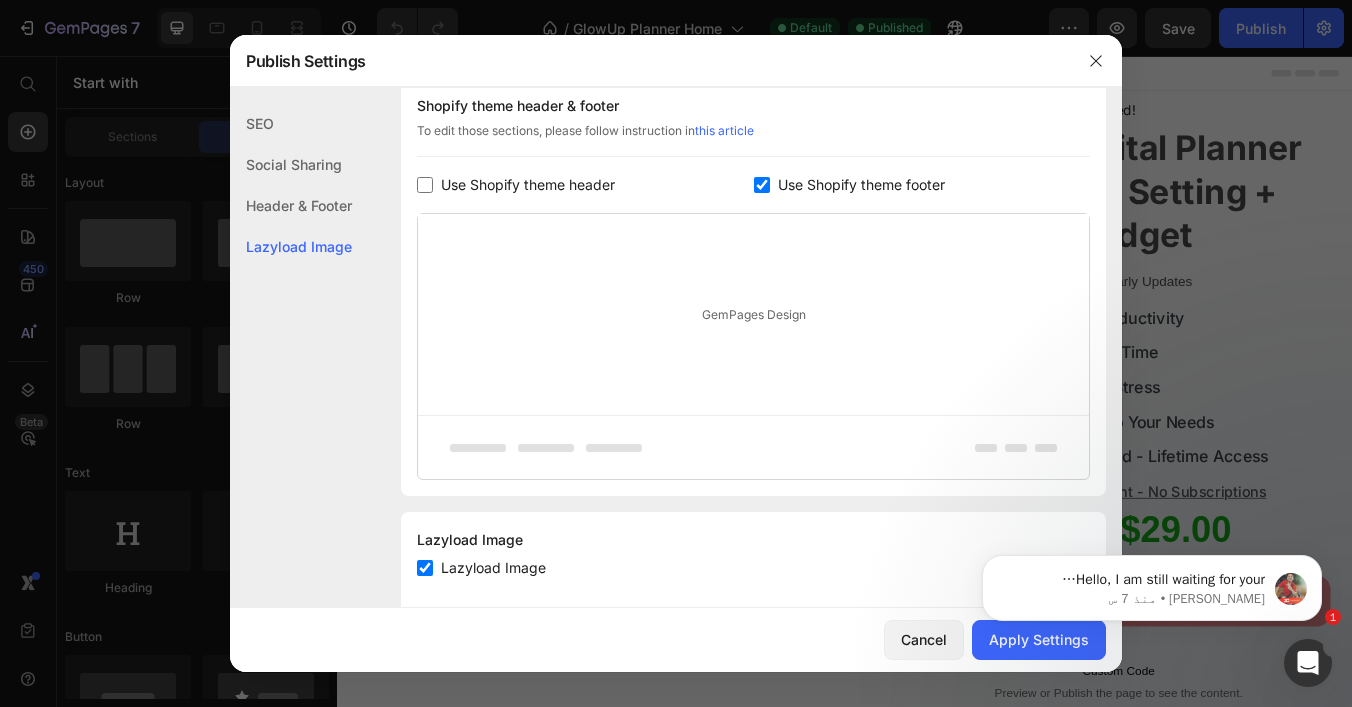 click at bounding box center [425, 185] 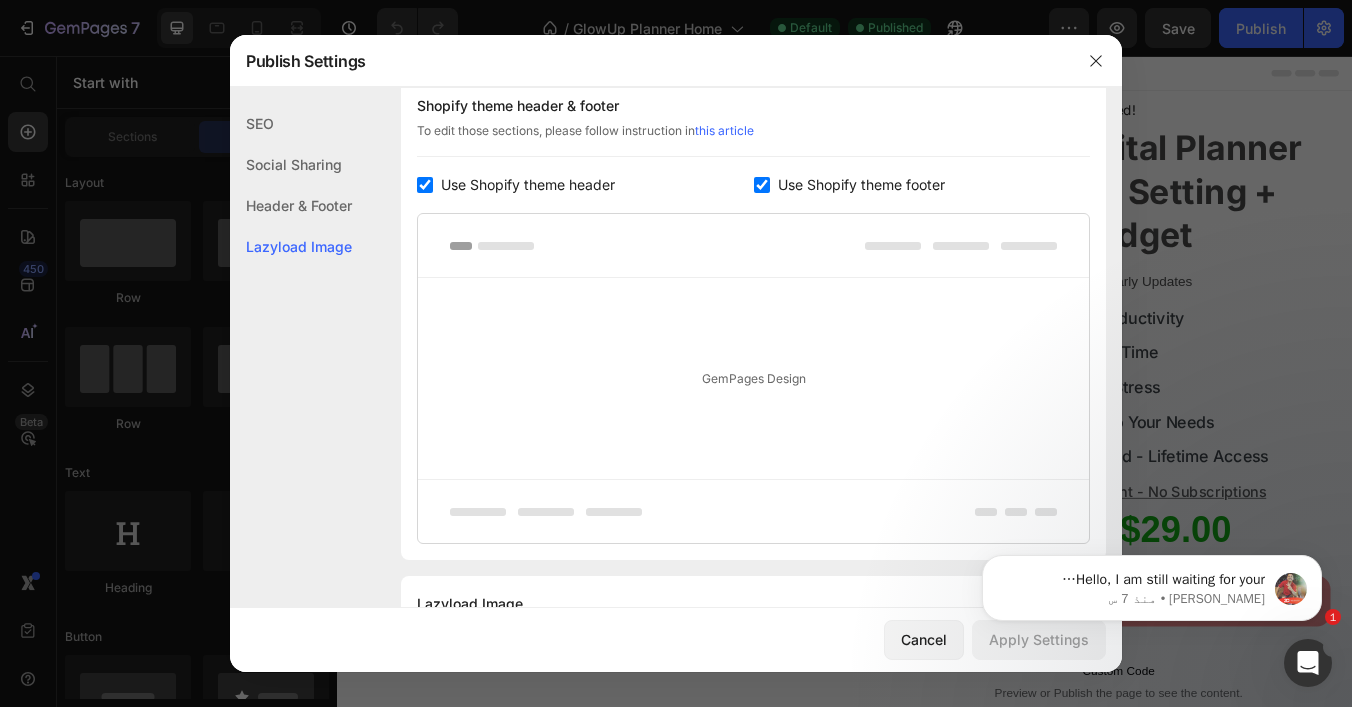 click at bounding box center [753, 246] 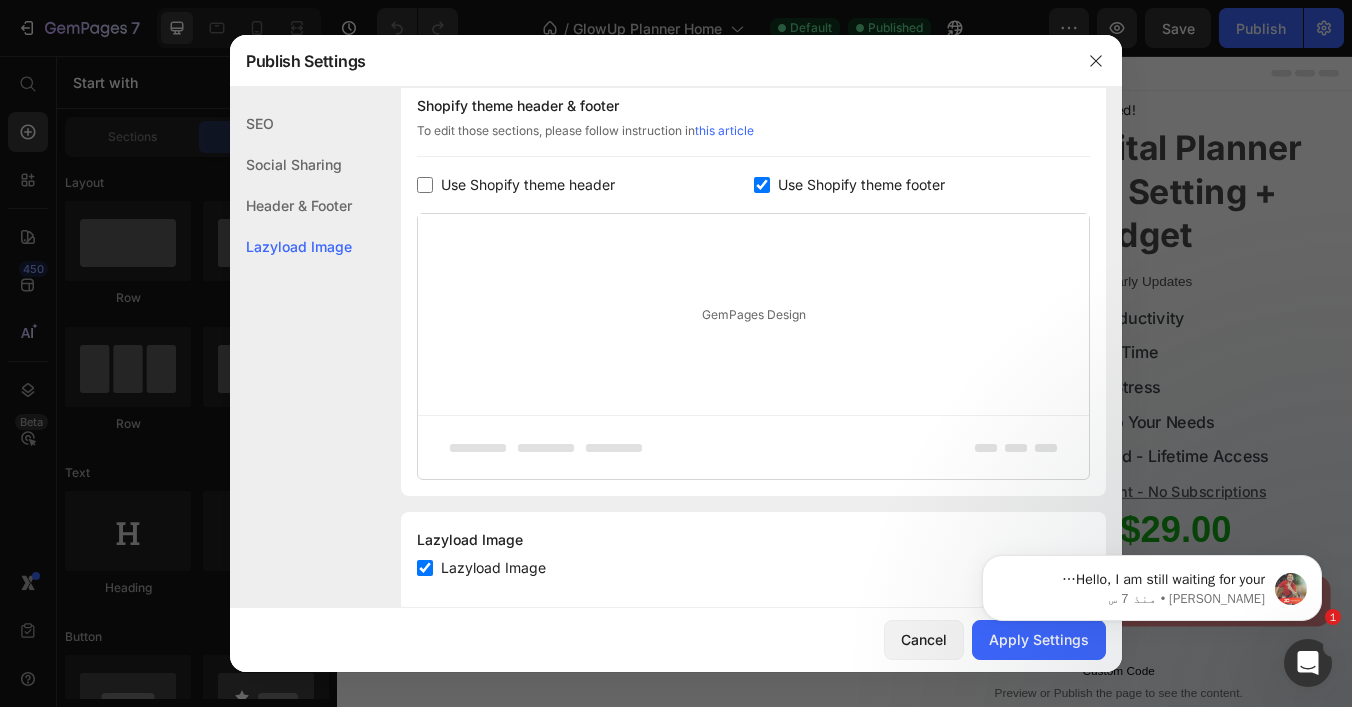 click on "Header & Footer" 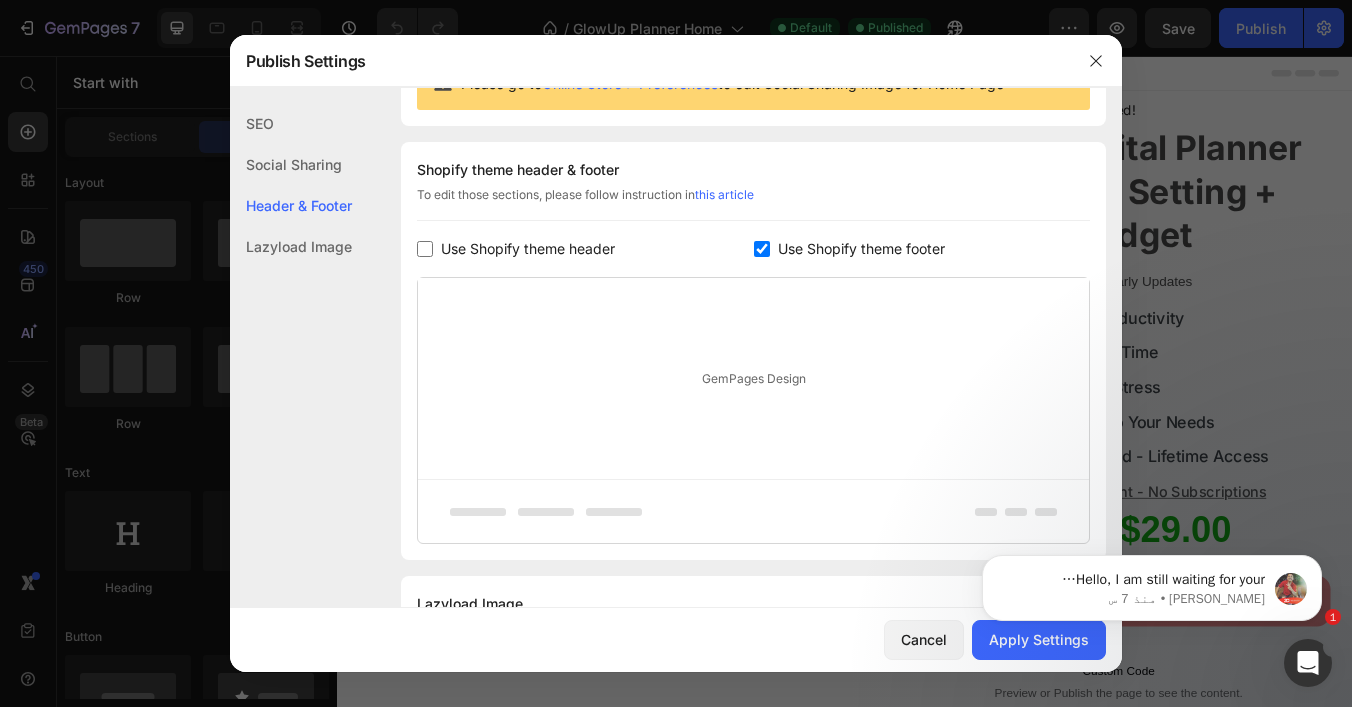 scroll, scrollTop: 194, scrollLeft: 0, axis: vertical 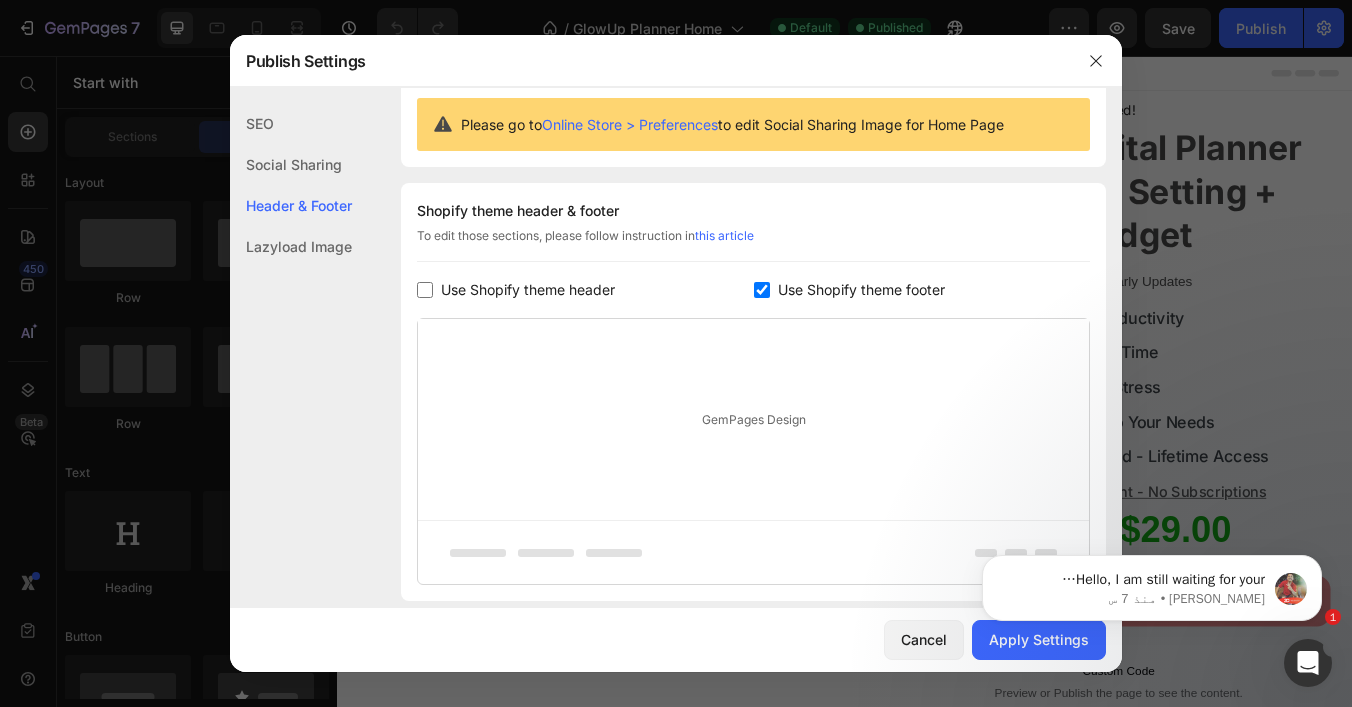 click at bounding box center [425, 290] 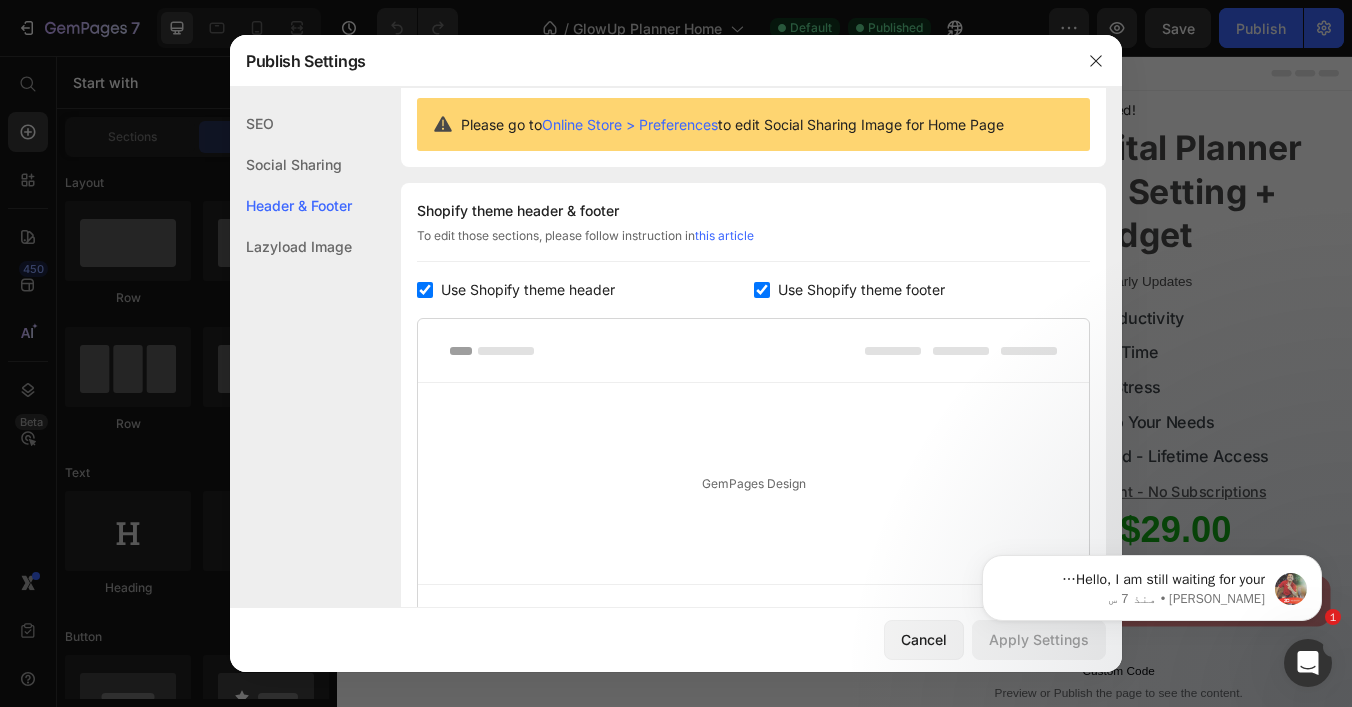 click at bounding box center [425, 290] 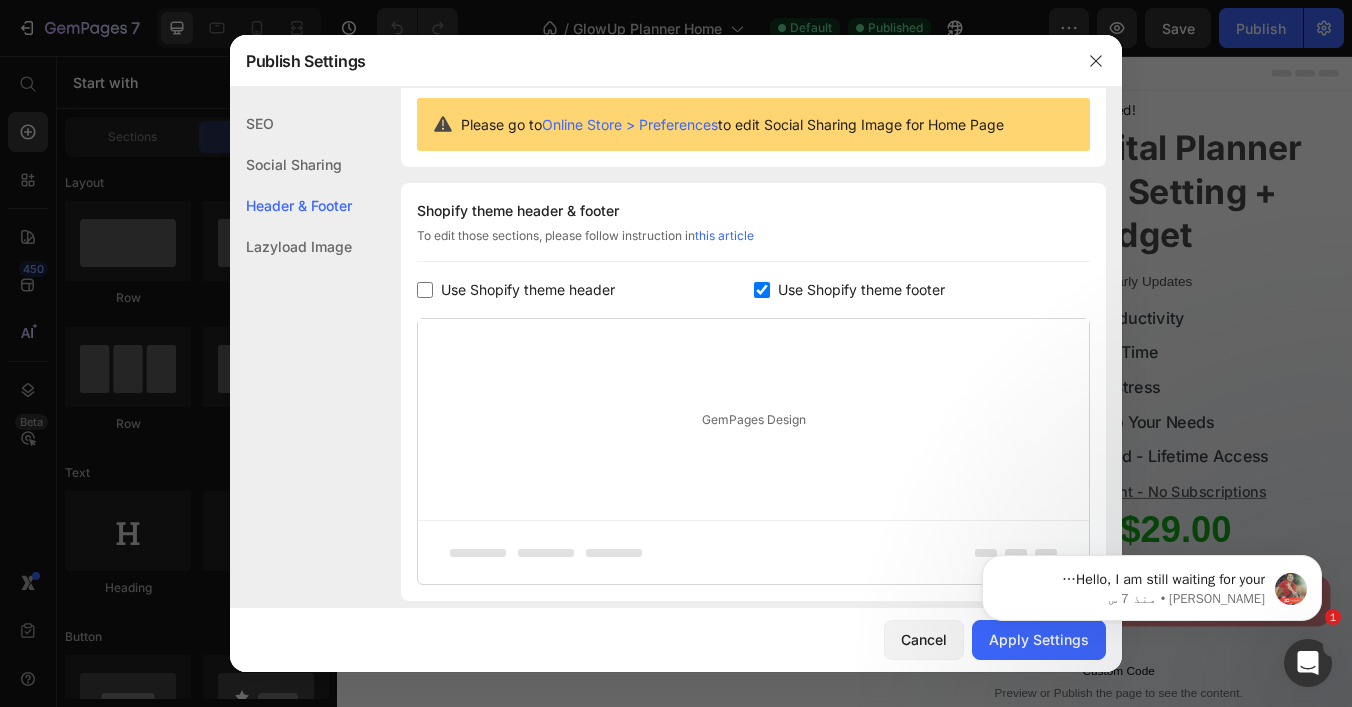 click at bounding box center (425, 290) 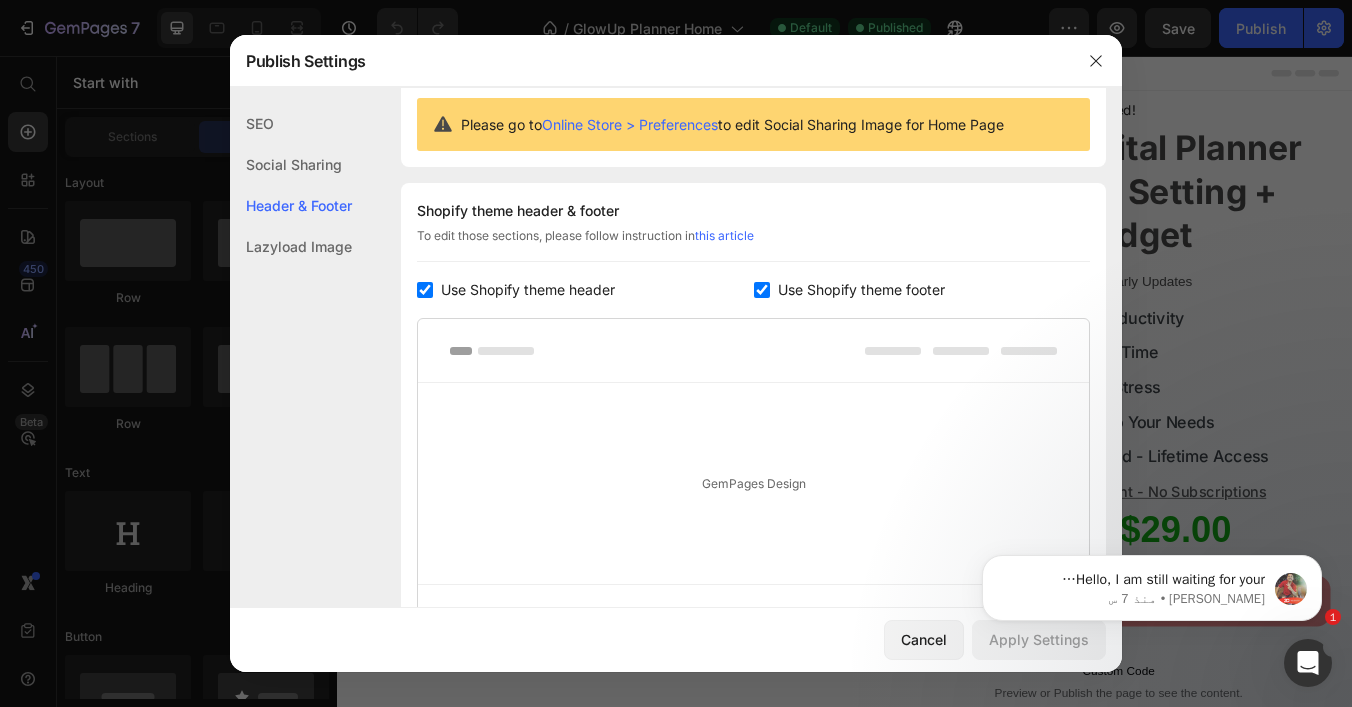 click on "Use Shopify theme header" at bounding box center (524, 290) 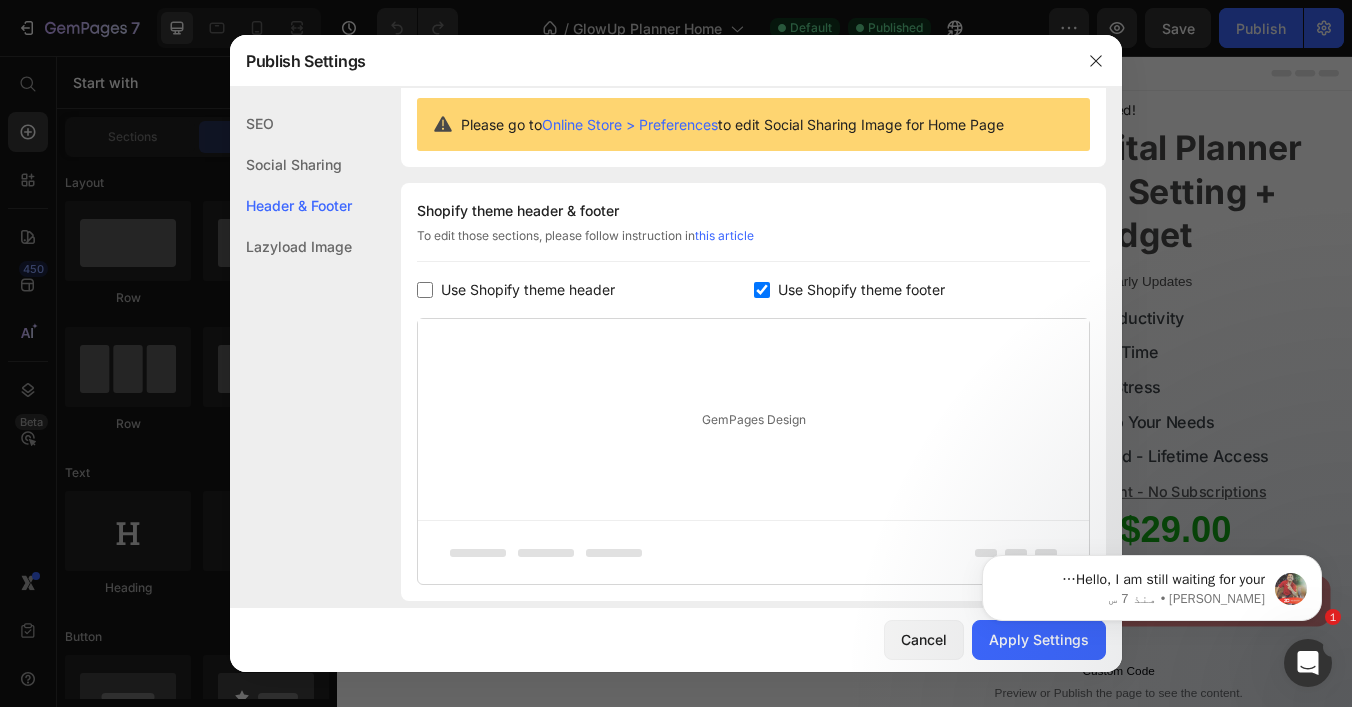 click on "Use Shopify theme header" at bounding box center [524, 290] 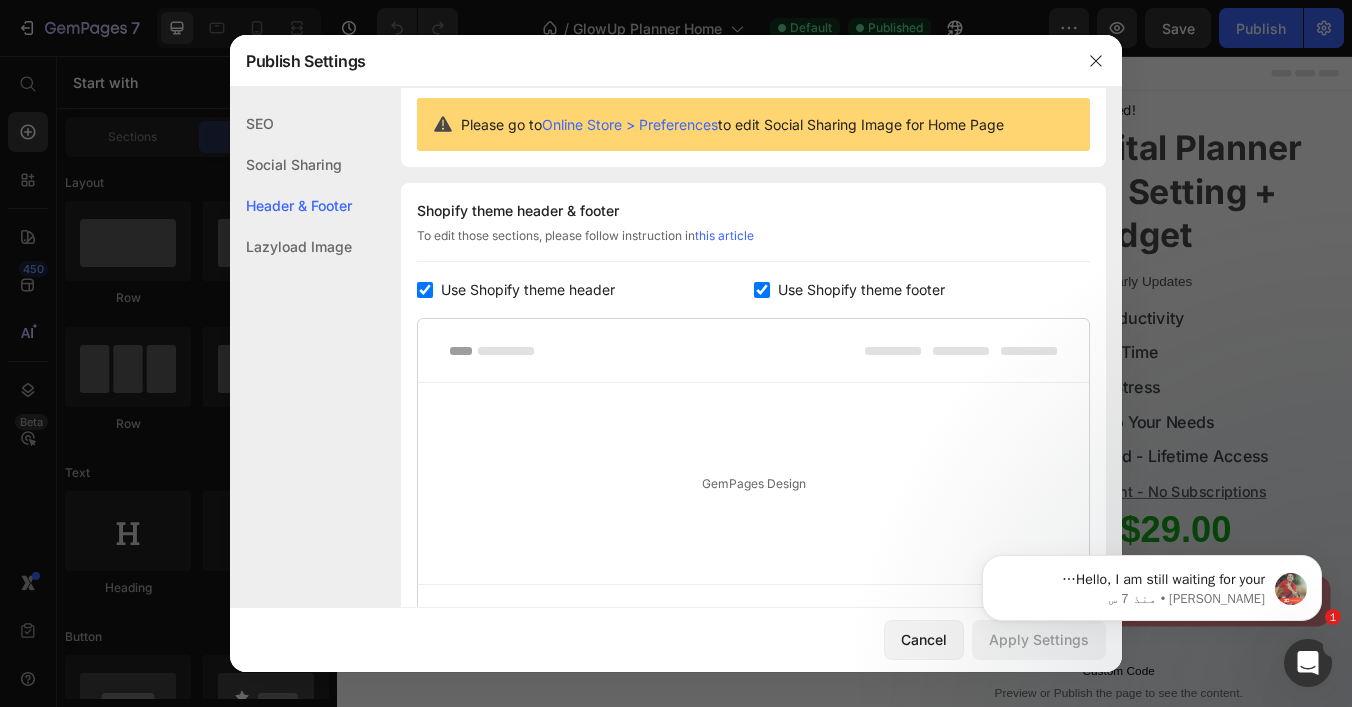 click on "Use Shopify theme header" at bounding box center (524, 290) 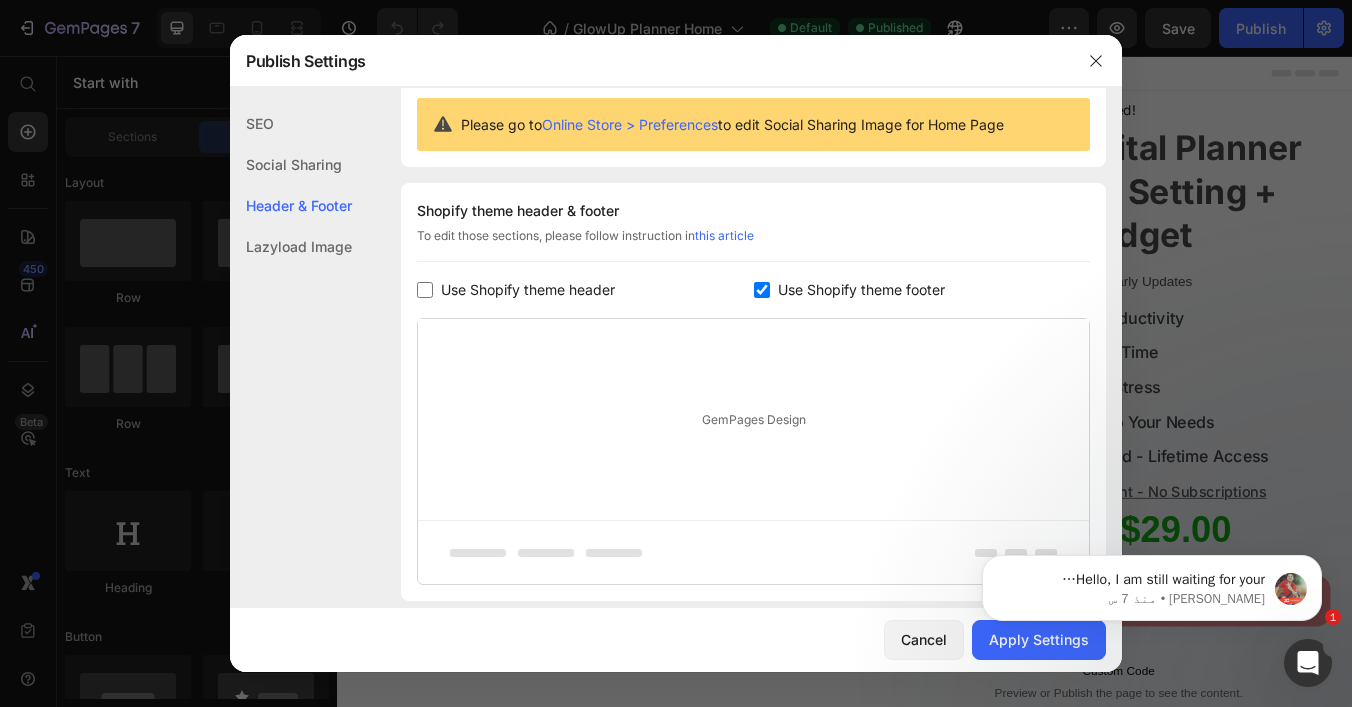 click on "Use Shopify theme header" at bounding box center [524, 290] 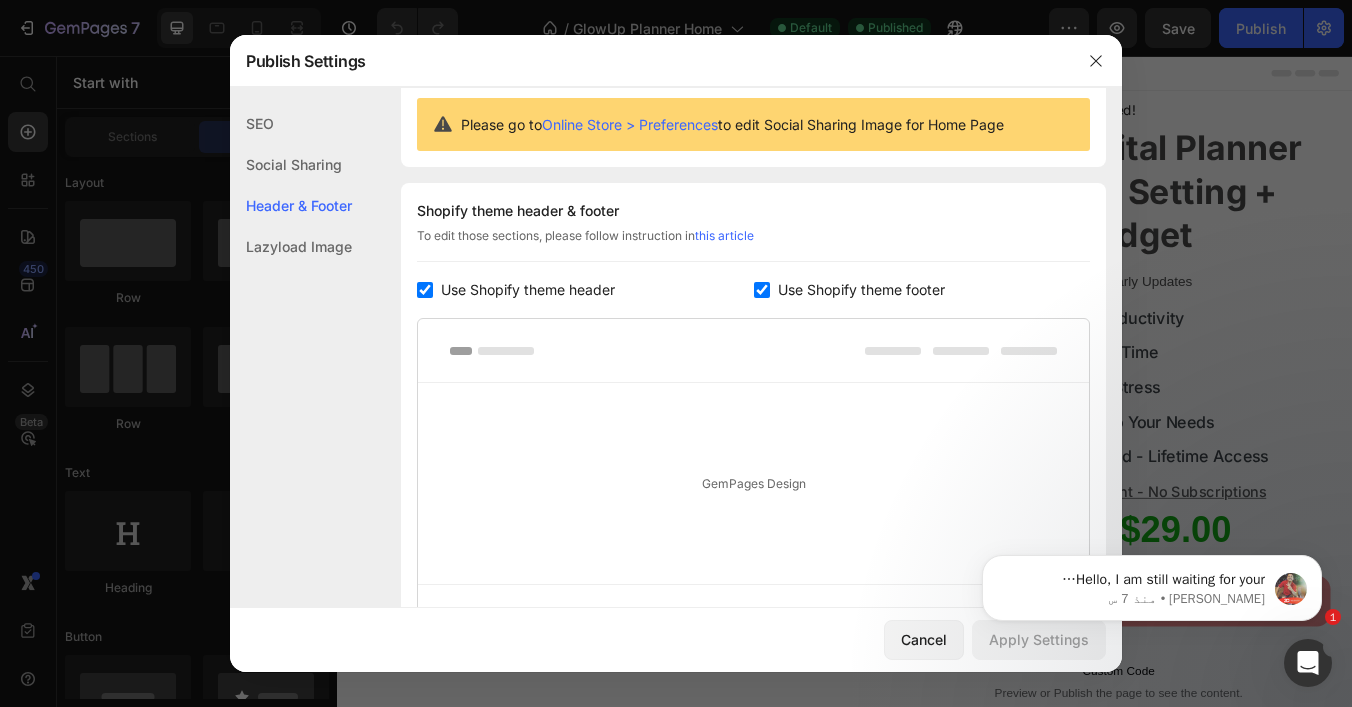 click on "Use Shopify theme header" at bounding box center [524, 290] 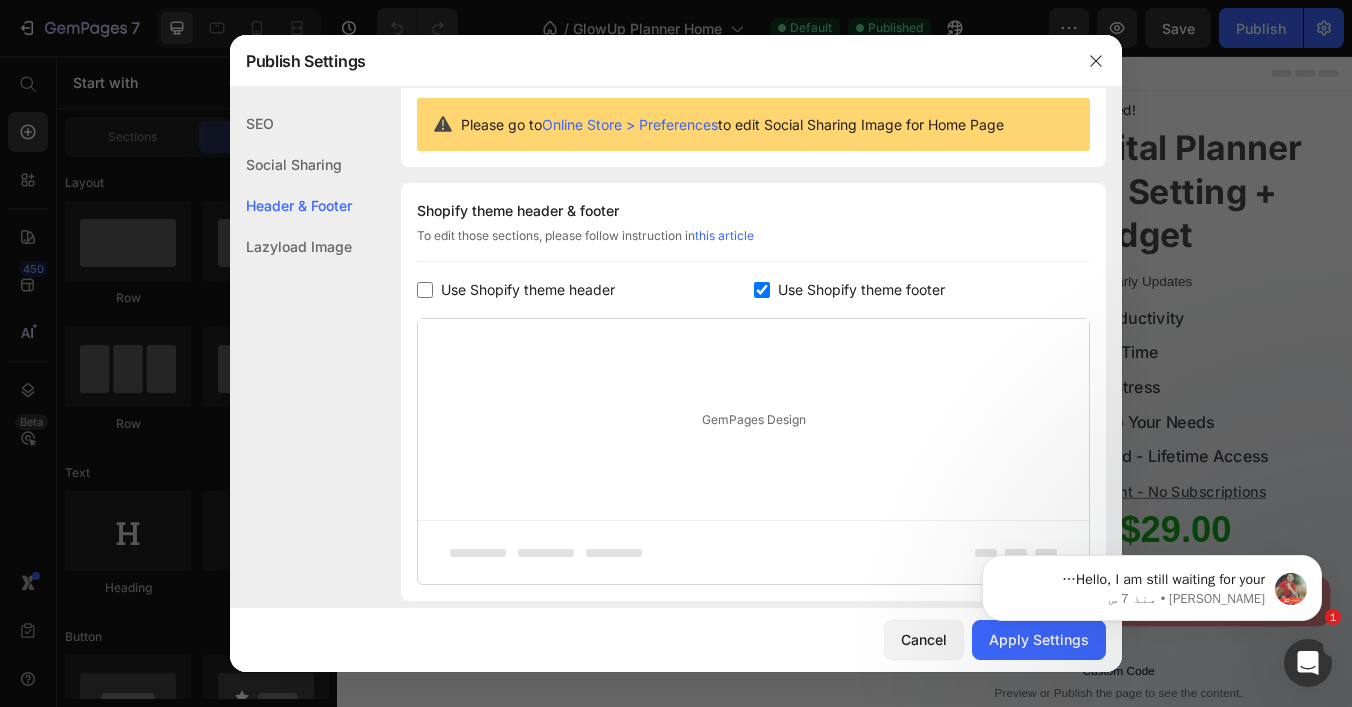 click on "Use Shopify theme header" at bounding box center (524, 290) 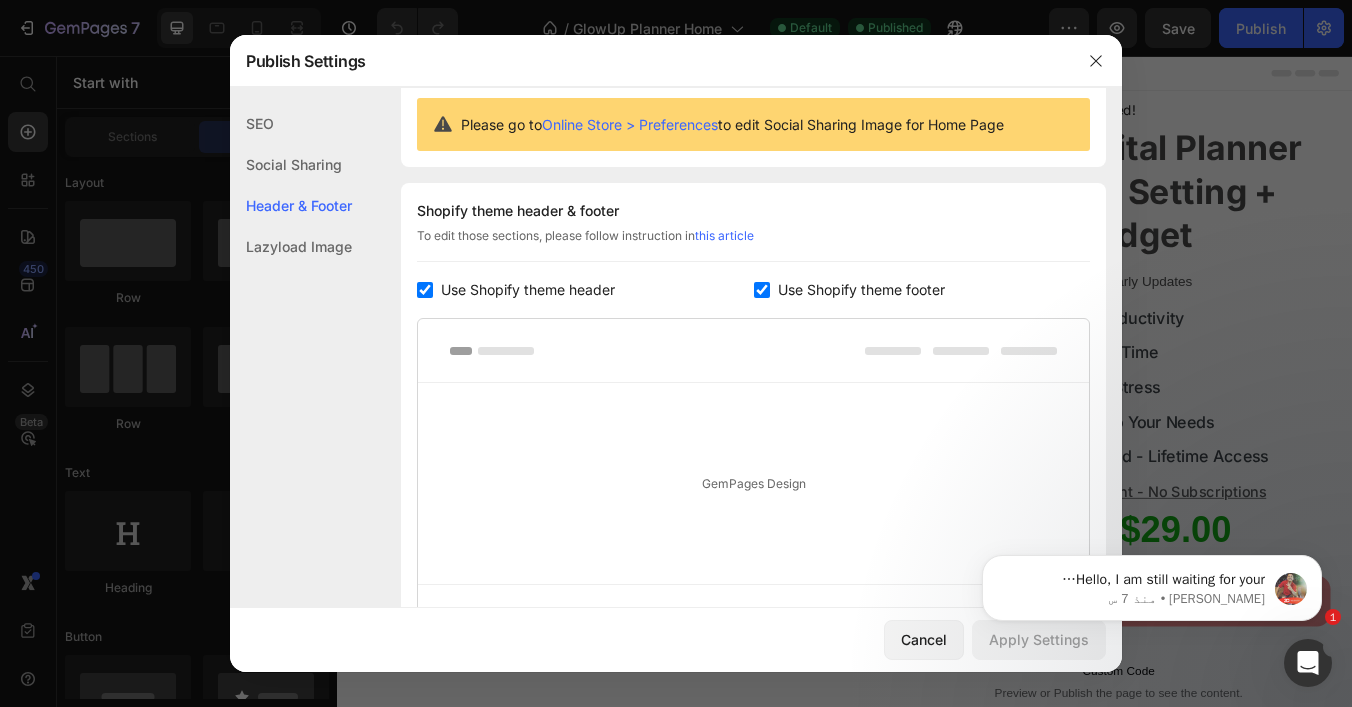 click on "Use Shopify theme header" at bounding box center (524, 290) 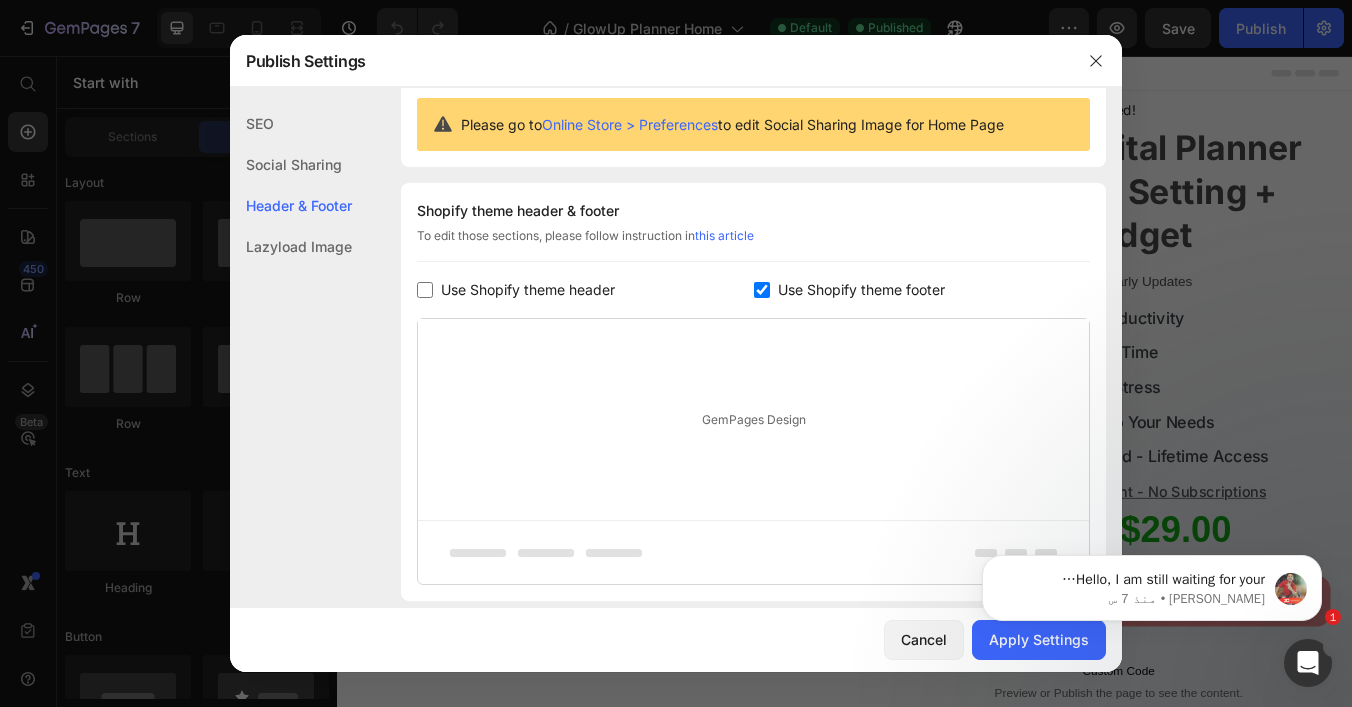 click on "Use Shopify theme header" at bounding box center (524, 290) 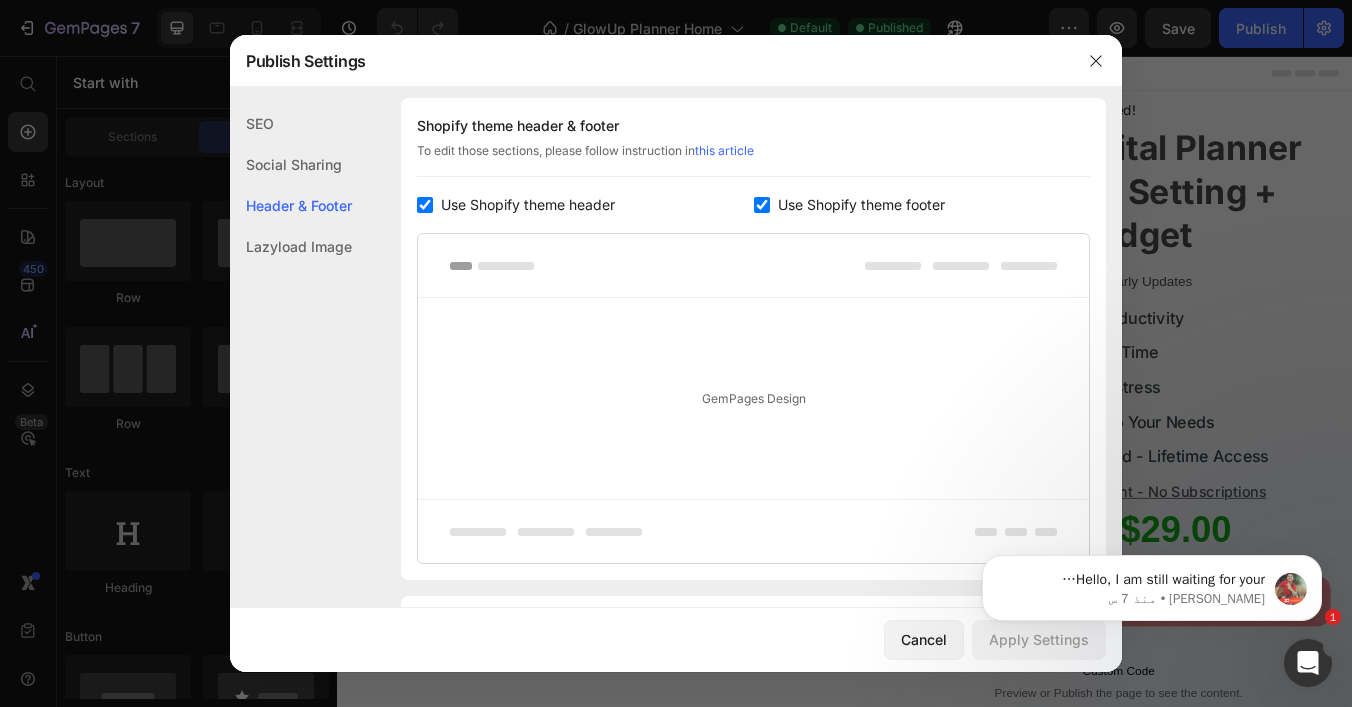 scroll, scrollTop: 289, scrollLeft: 0, axis: vertical 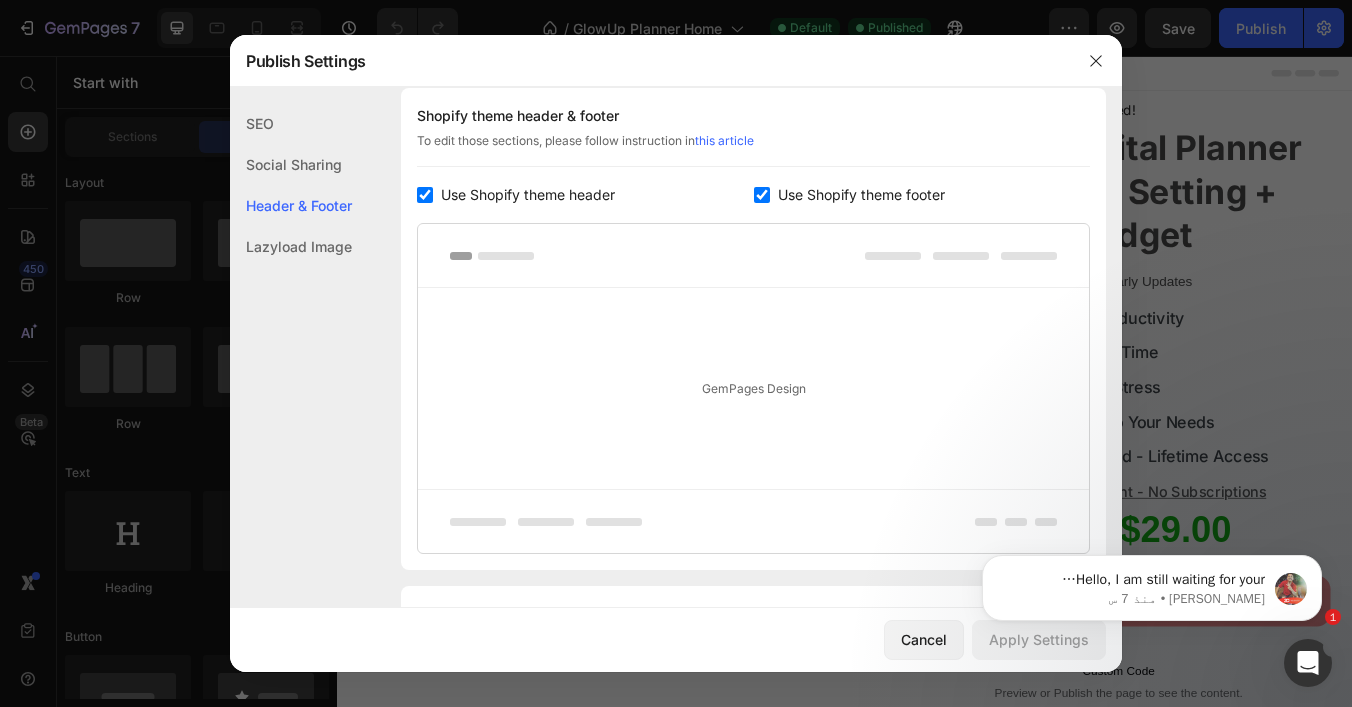 click on "Shopify theme header & footer  To edit those sections, please follow instruction in  this article Use Shopify theme header Use Shopify theme footer GemPages Design" 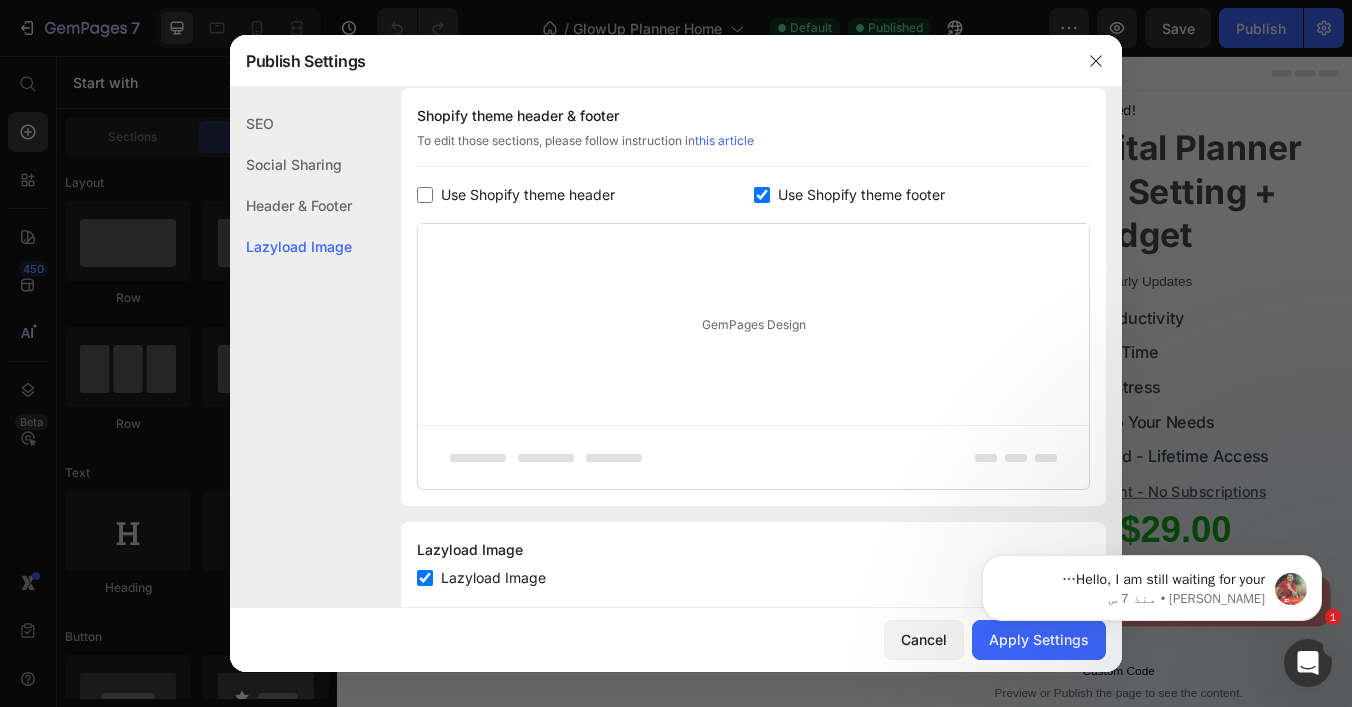 click at bounding box center [425, 195] 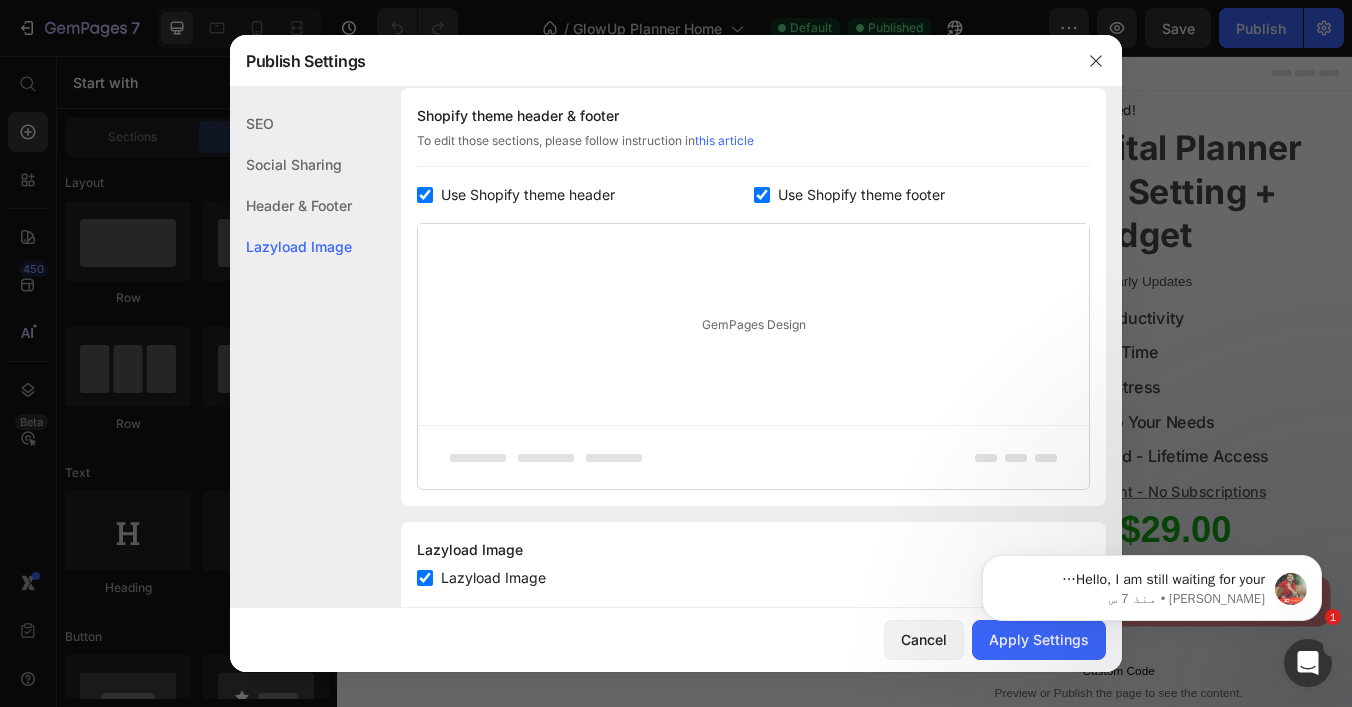 checkbox on "true" 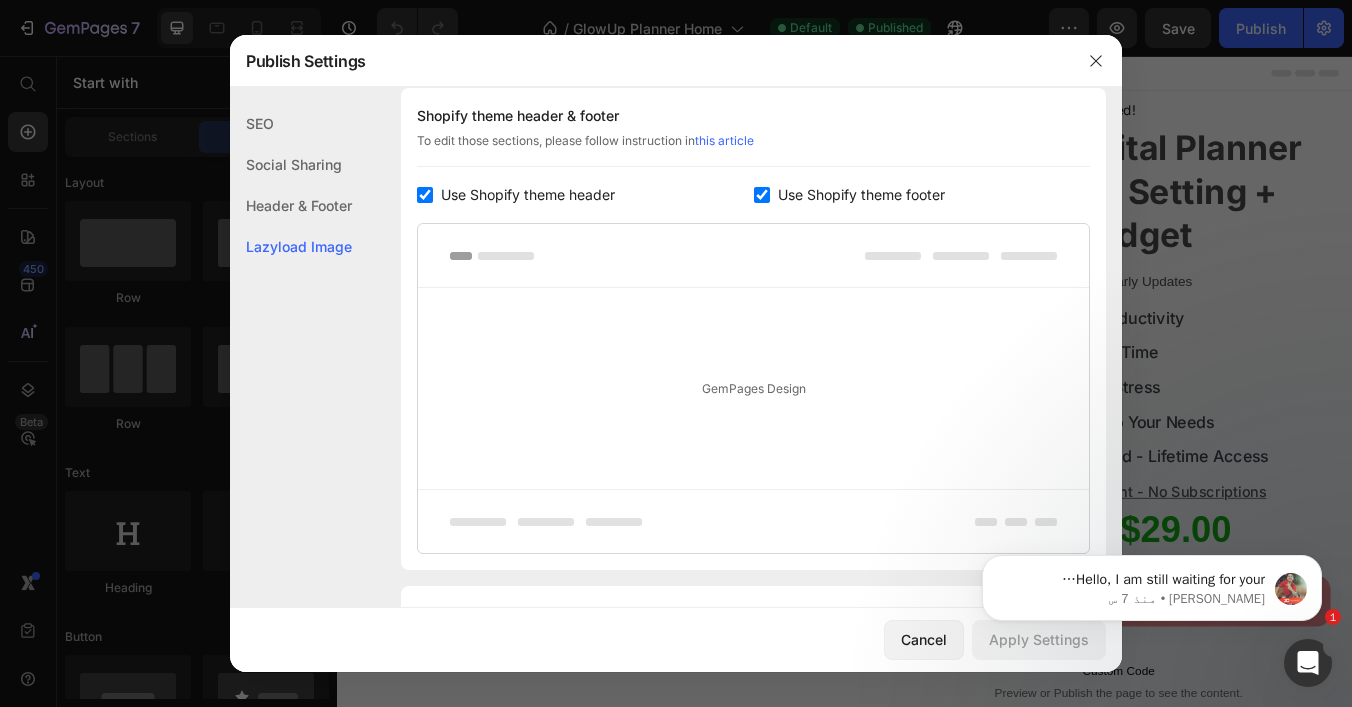 click on "this article" at bounding box center (724, 140) 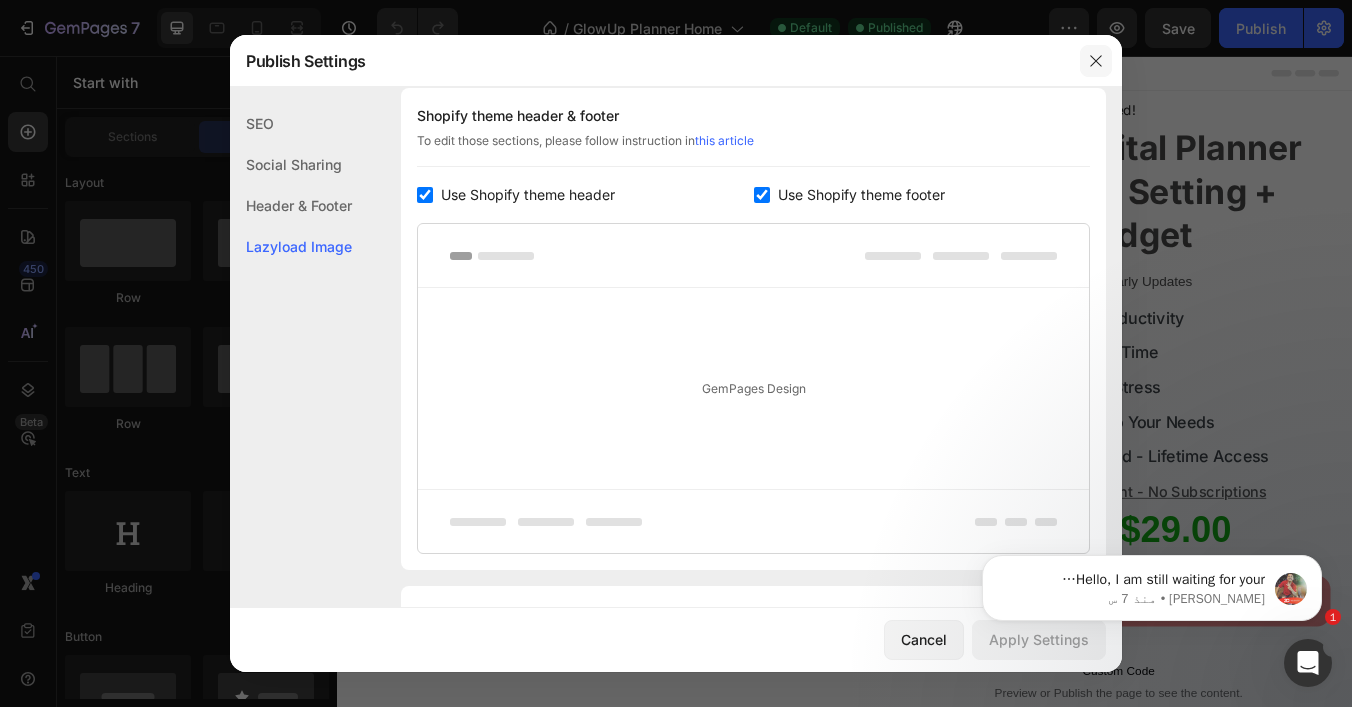 click 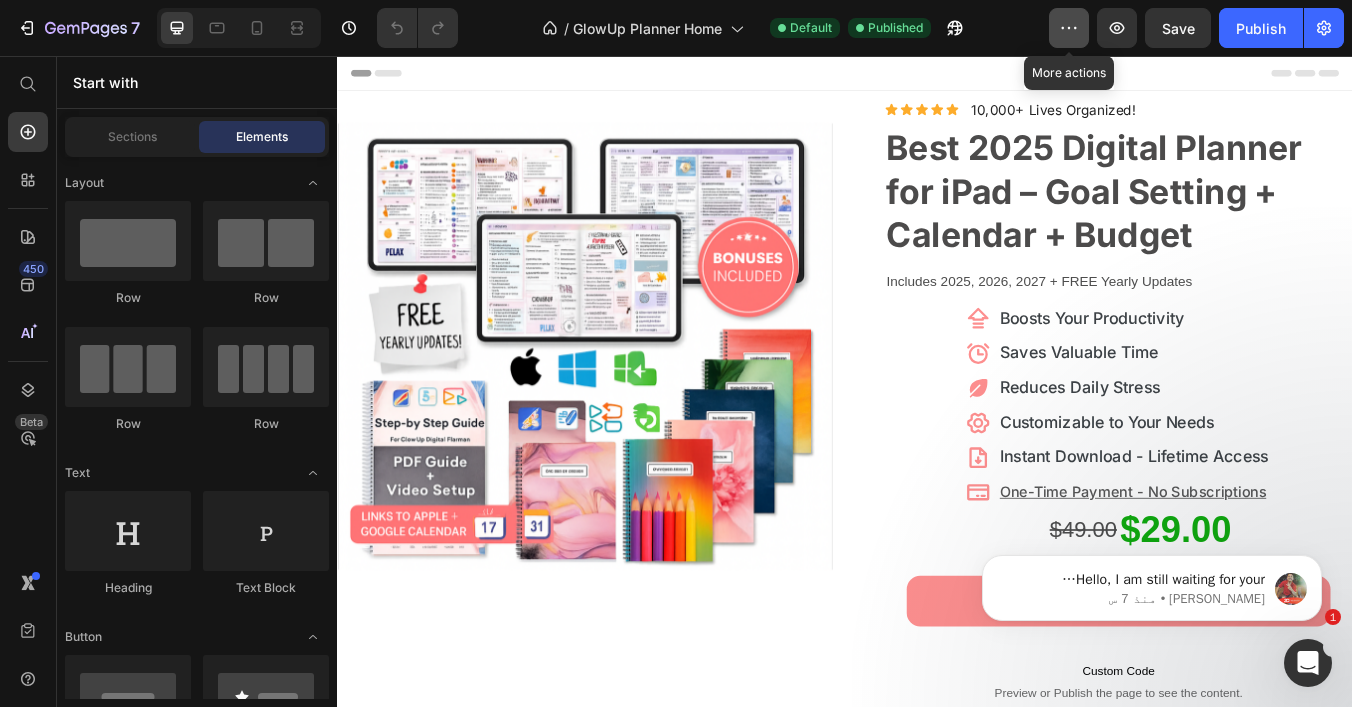 click 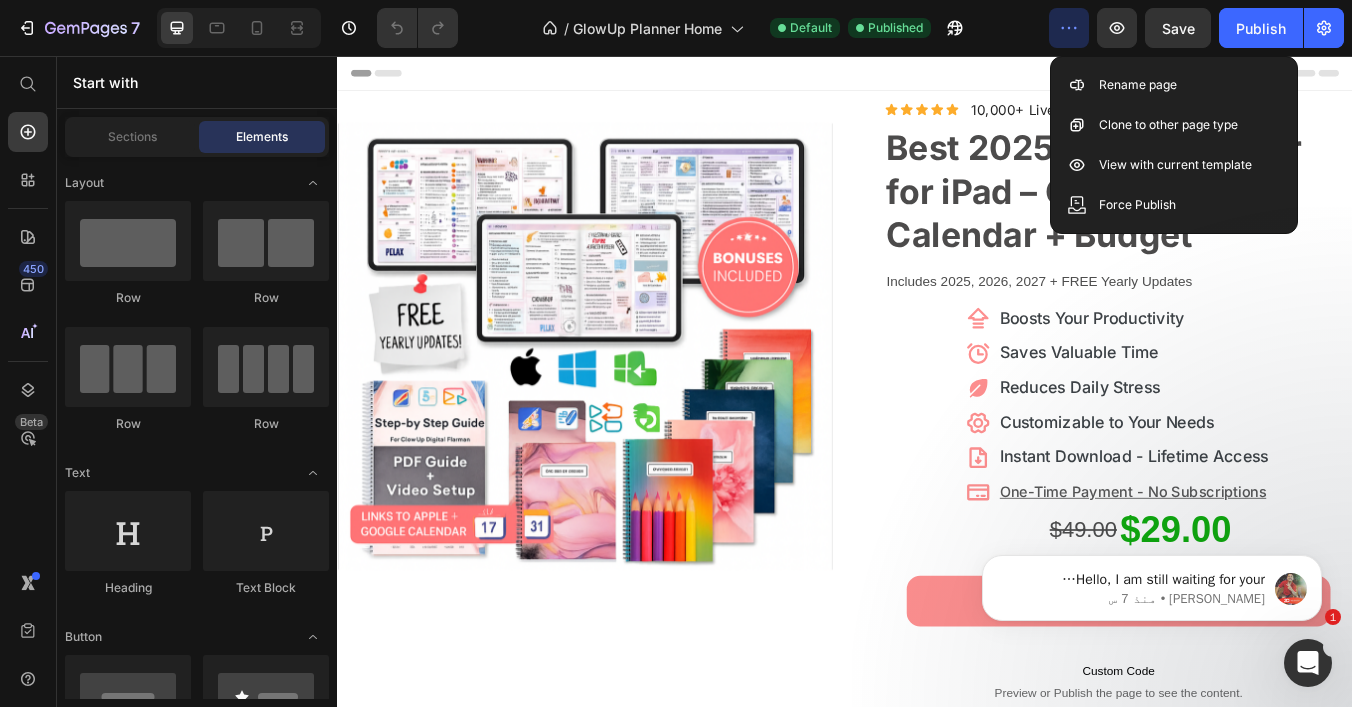 click on "Header" at bounding box center [937, 76] 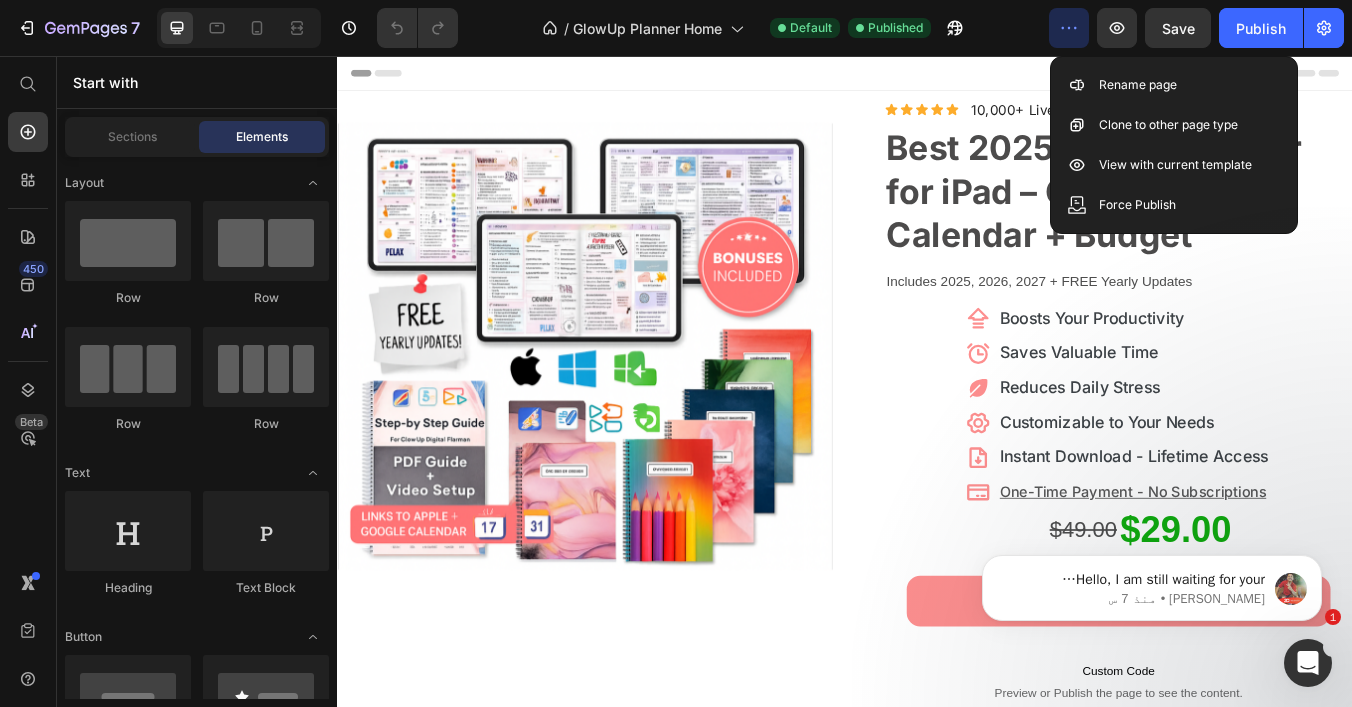 click 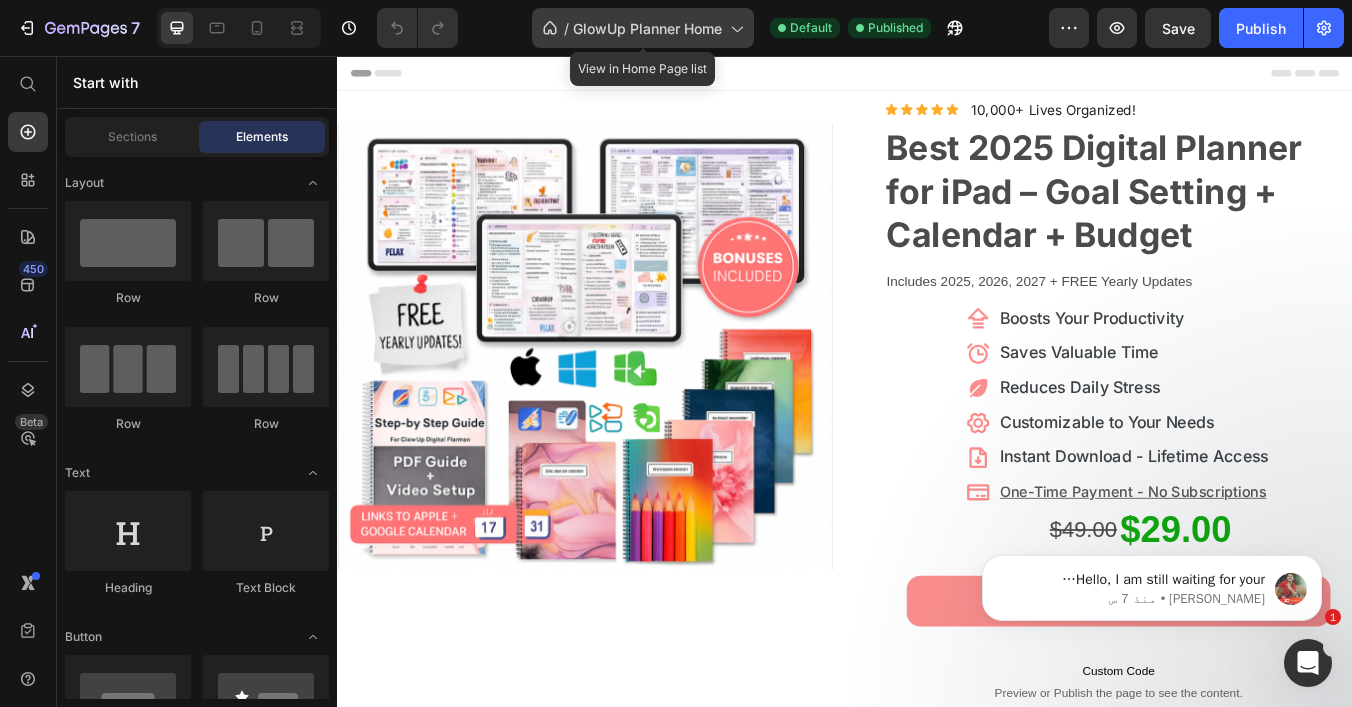 click 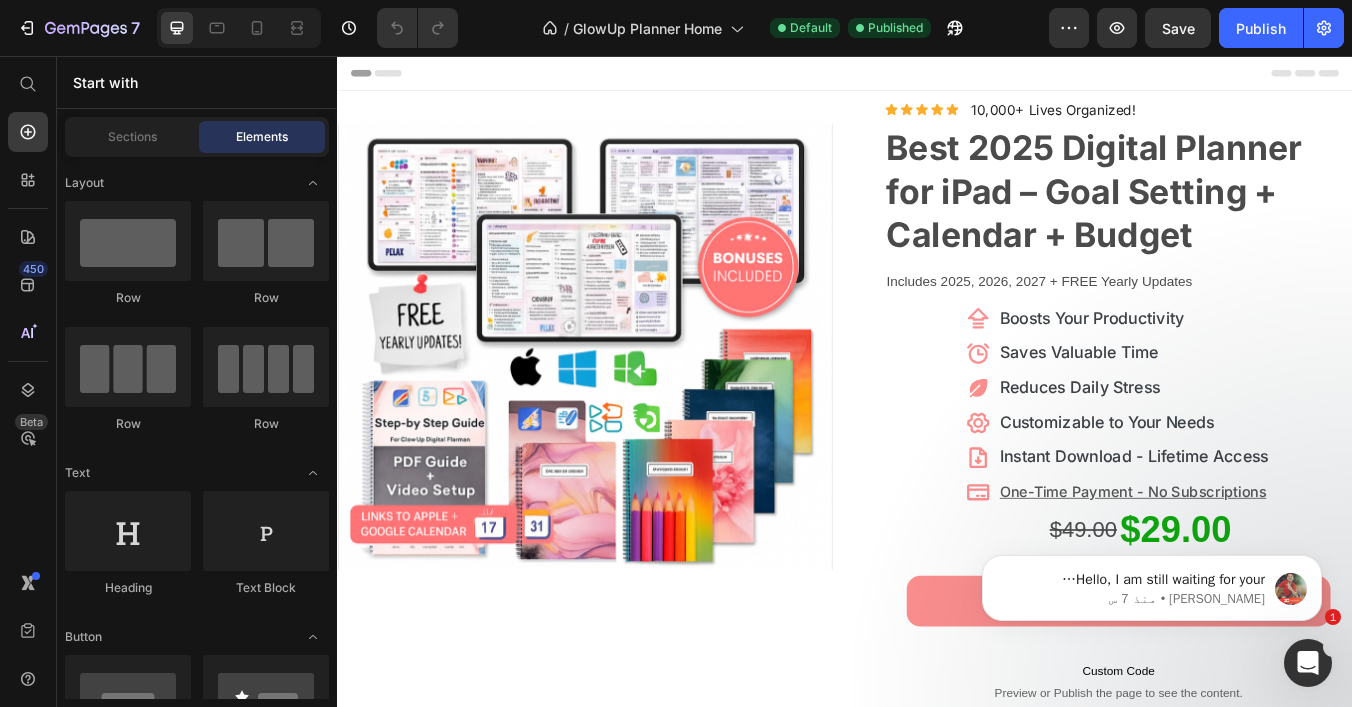 click on "/  GlowUp Planner Home Default Published" 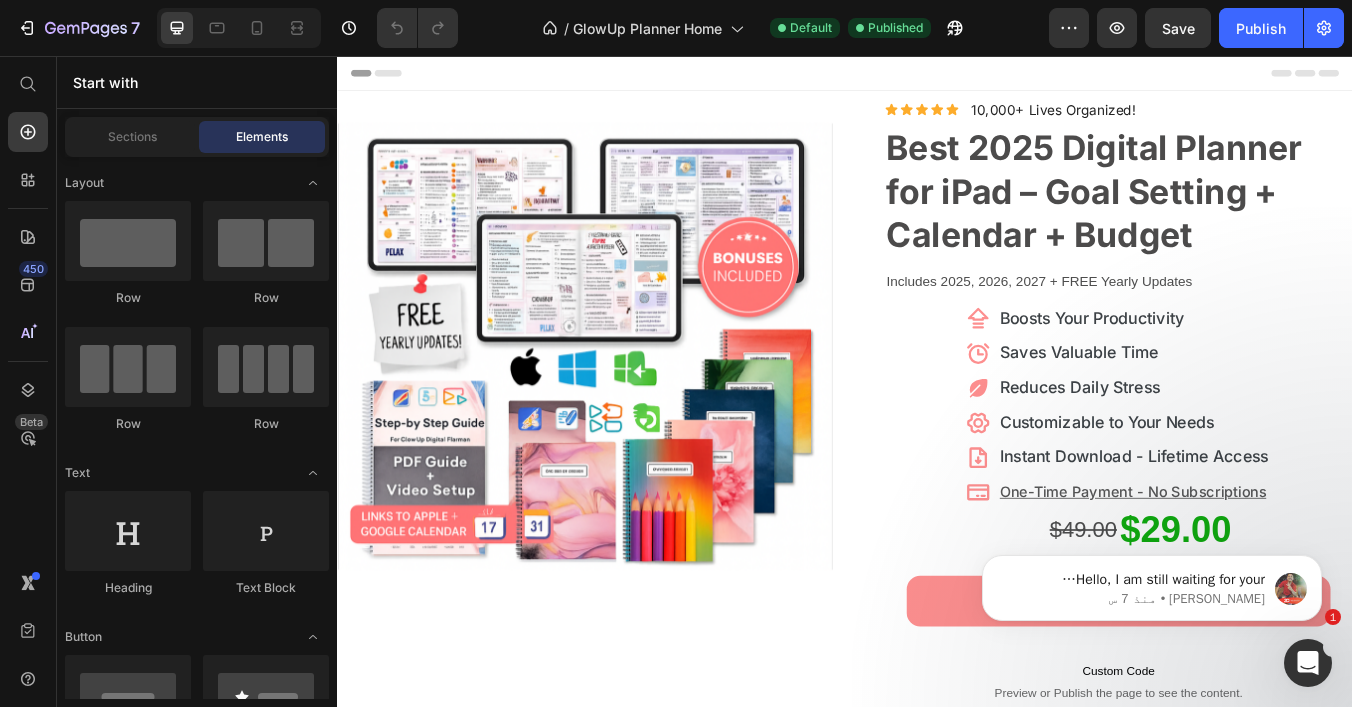 click on "Header" at bounding box center [937, 76] 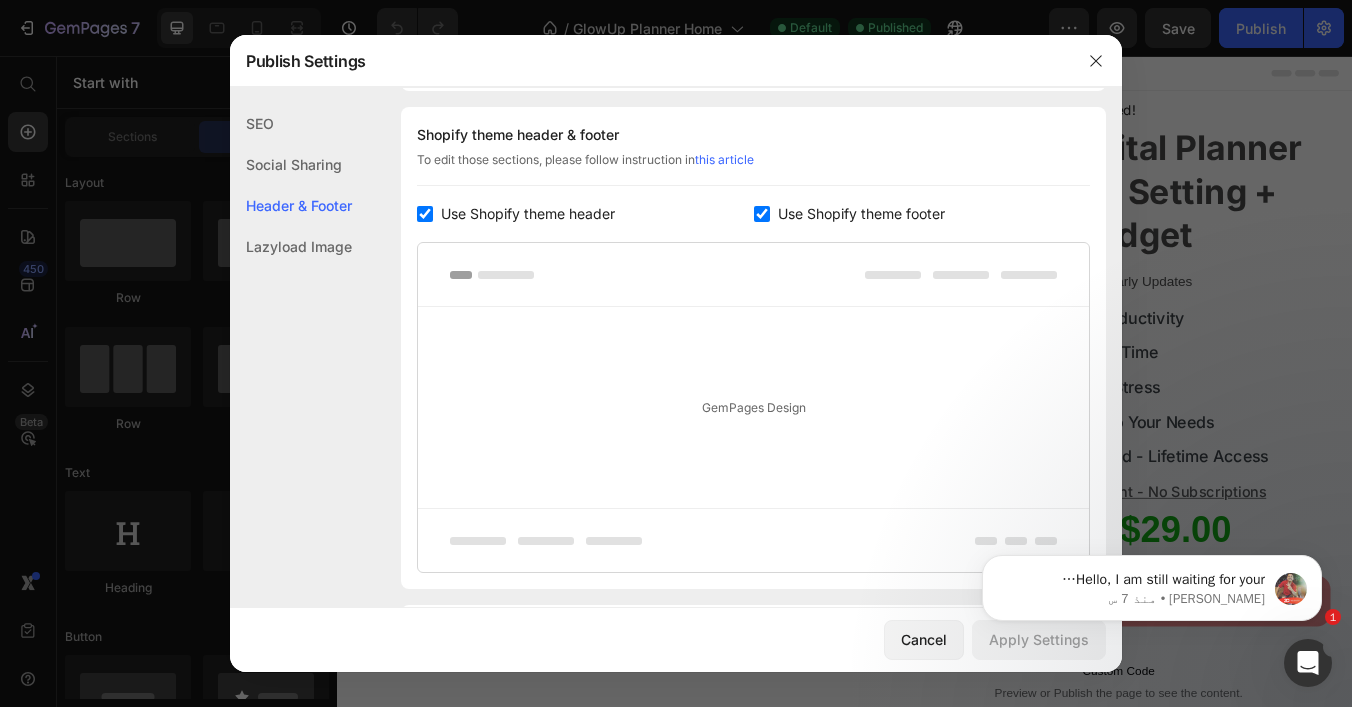 scroll, scrollTop: 270, scrollLeft: 0, axis: vertical 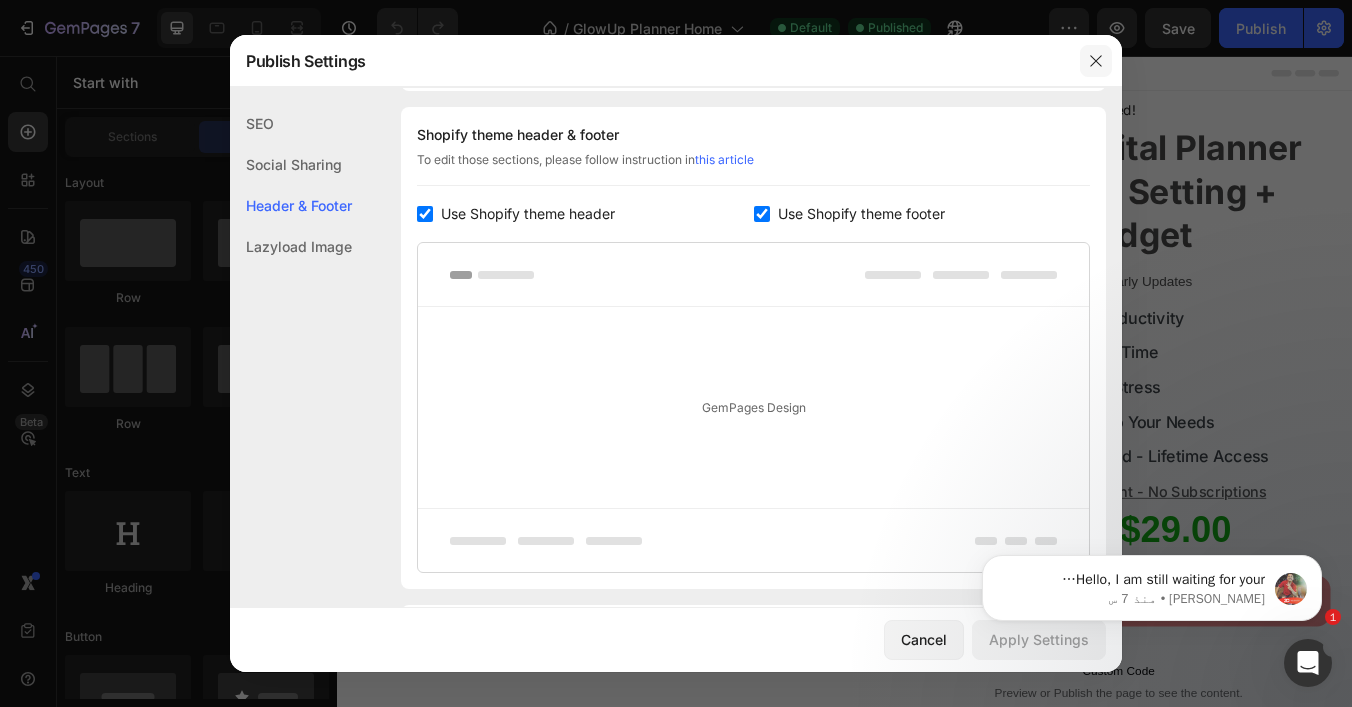 click 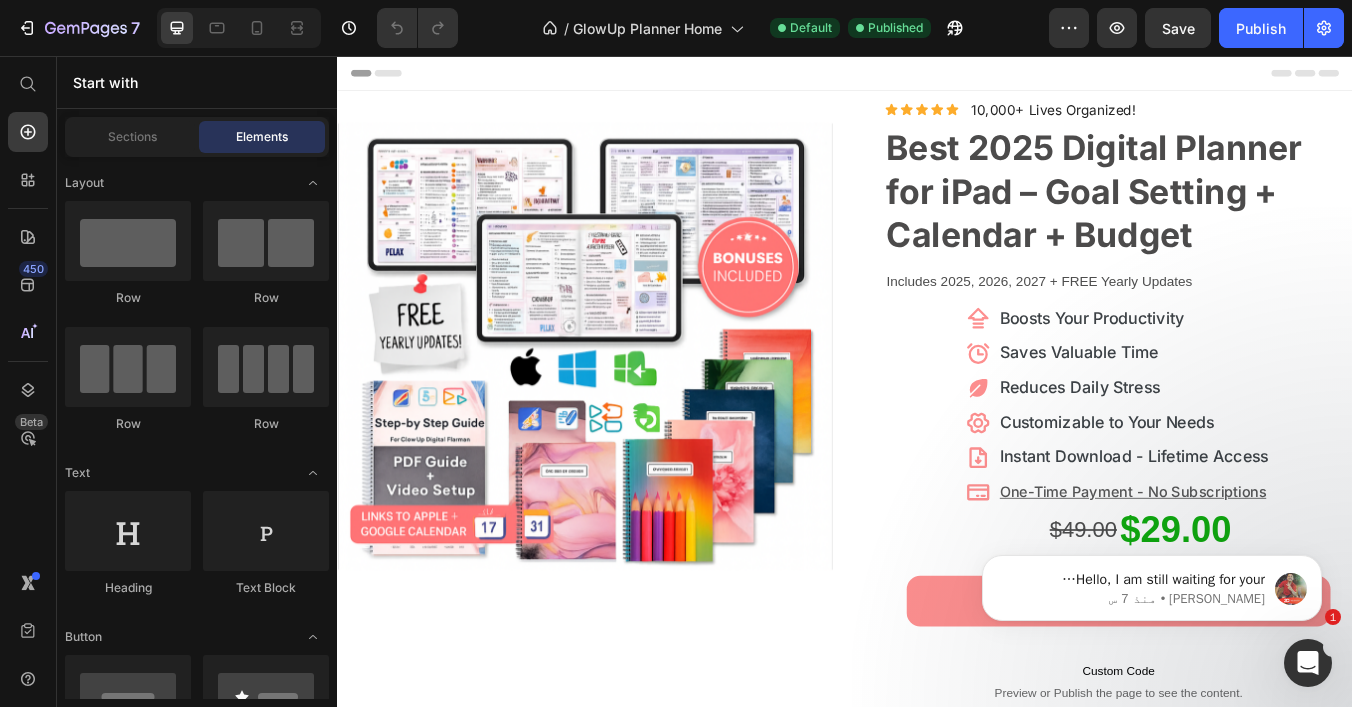 click on "Header" at bounding box center (937, 76) 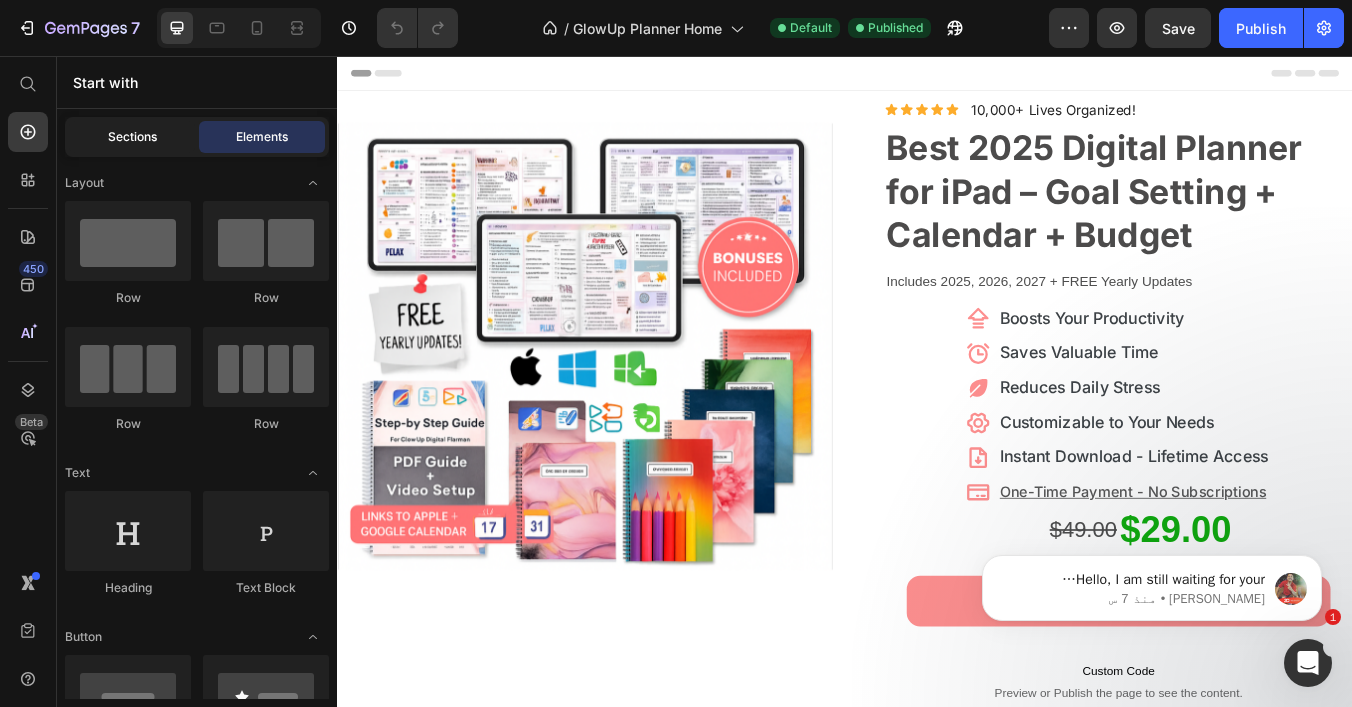 click on "Sections" at bounding box center (132, 137) 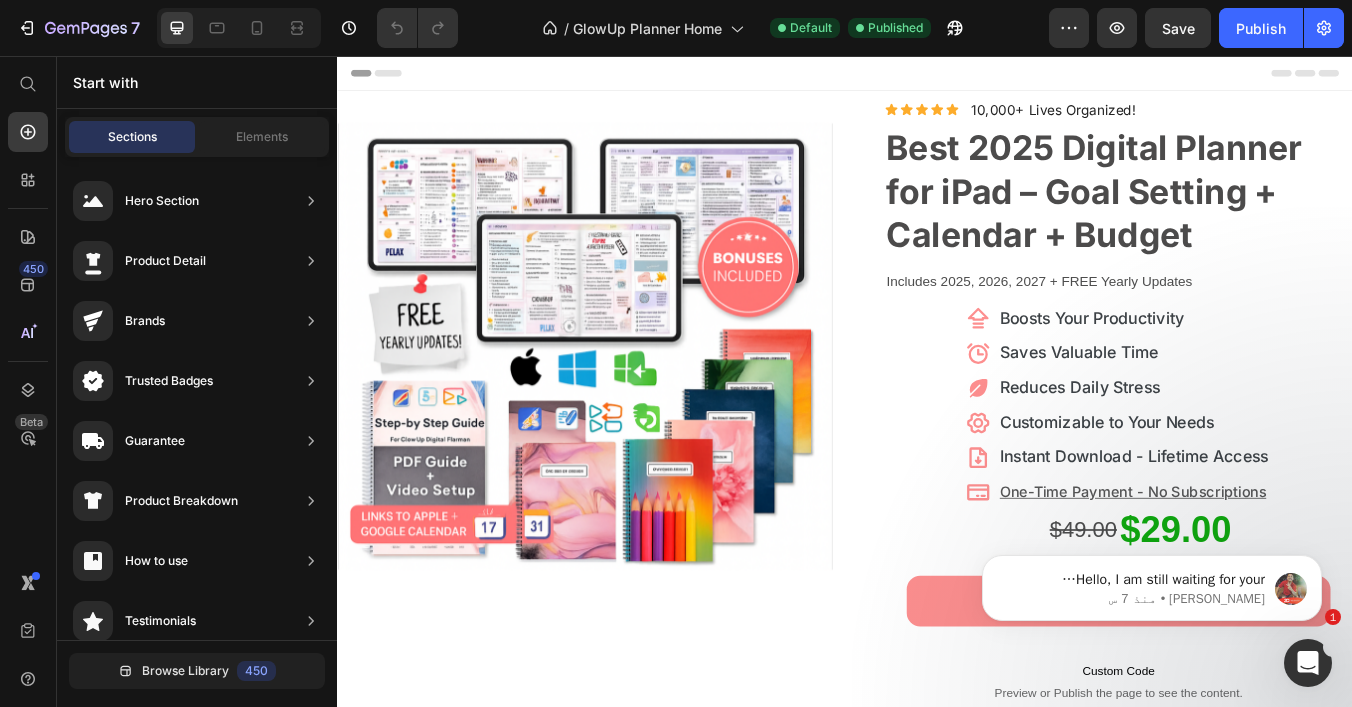 click on "Header" at bounding box center [937, 76] 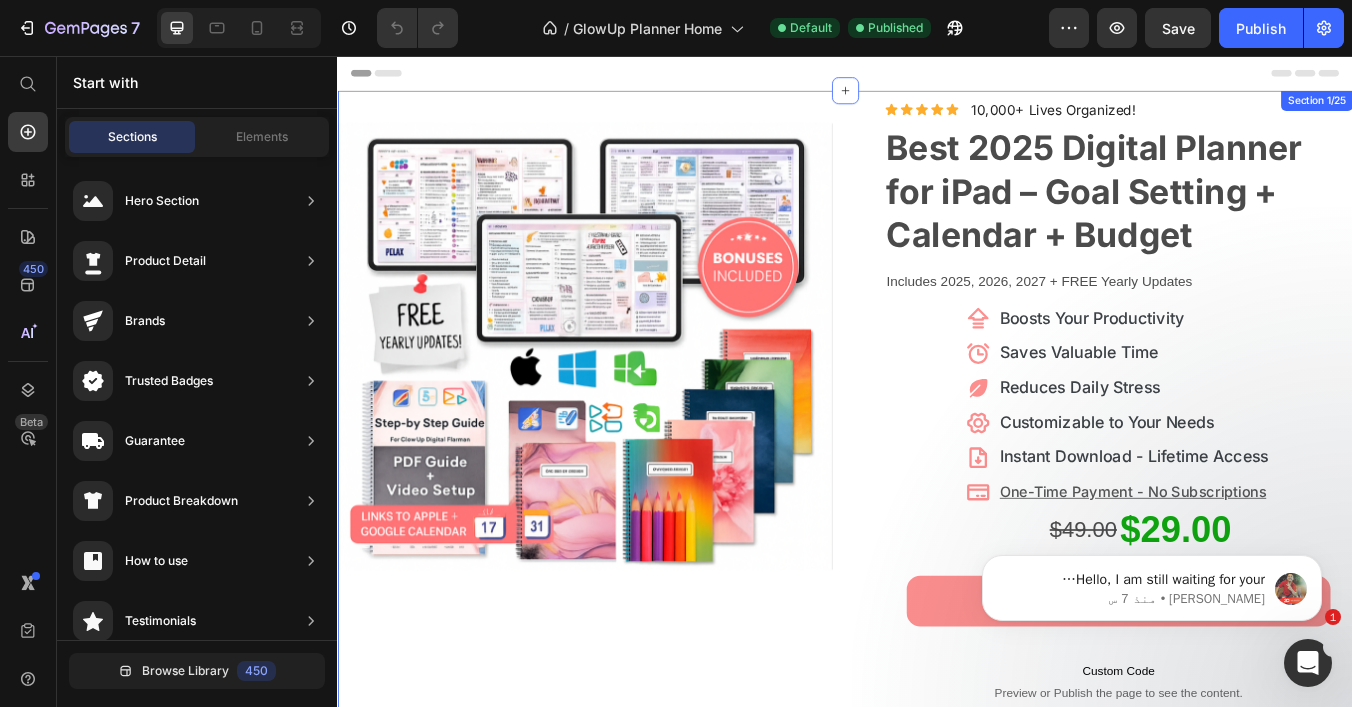click on "Product Images Icon Icon Icon Icon Icon Icon List 10,000+ Lives Organized! Text Block Row Best 2025 Digital Planner for iPad – Goal Setting + Calendar + Budget Product Title Best 2025 Digital Planner for iPad – Goal Setting + Calendar + Budget Product Title Best 2025 Digital Planner for iPad – Goal Setting + Calendar + Budget Product Title Includes 2025, 2026, 2027 + FREE Yearly Updates Text Block
Boosts Your Productivity
Saves Valuable Time
Reduces Daily Stress
Customizable to Your Needs
Instant Download - Lifetime Access
One-Time Payment - No Subscriptions Item List $49.00 Product Price $29.00 Product Price Row GO DIGITAL NOW!👉 Button
Custom Code
Preview or Publish the page to see the content. Custom Code Only  2  left before  70%  Sale Ends! Text Block Image Image Image Image Image Row Row Product Trusted By More Than 10,000+ Customers   All Over The World ." at bounding box center [937, 542] 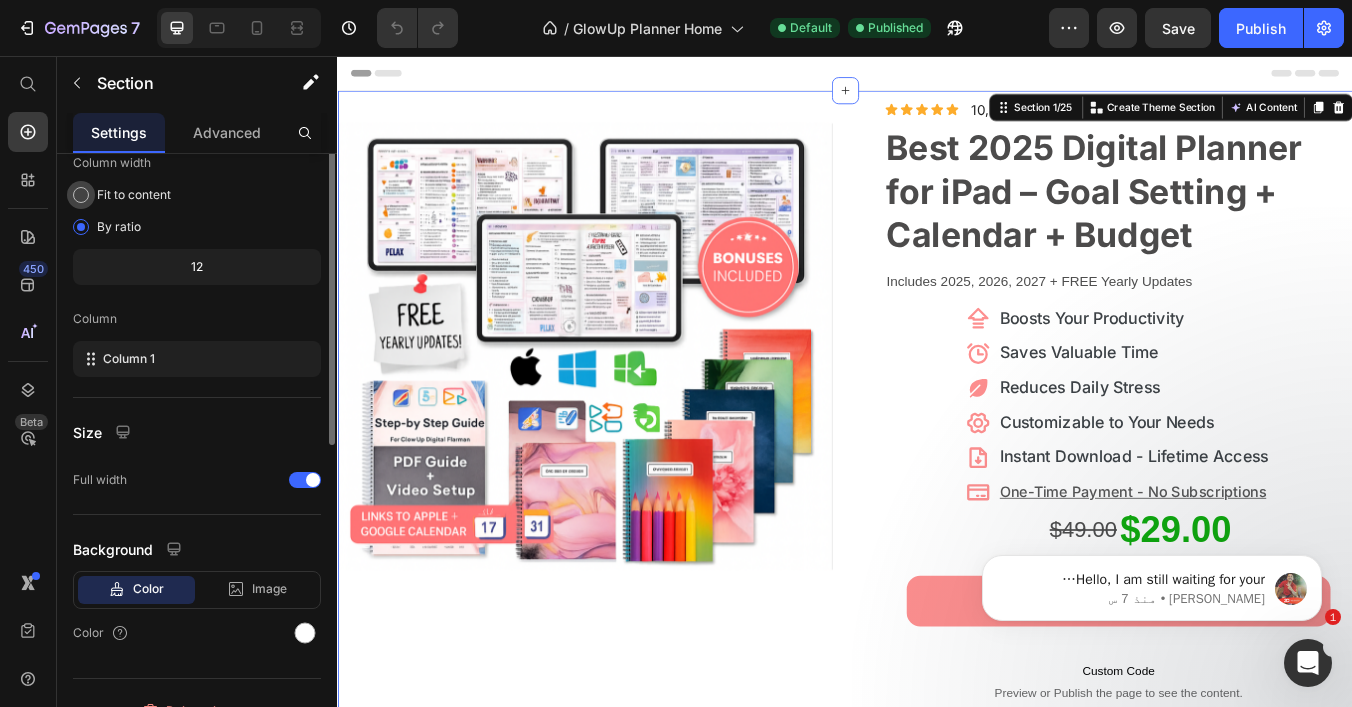 scroll, scrollTop: 0, scrollLeft: 0, axis: both 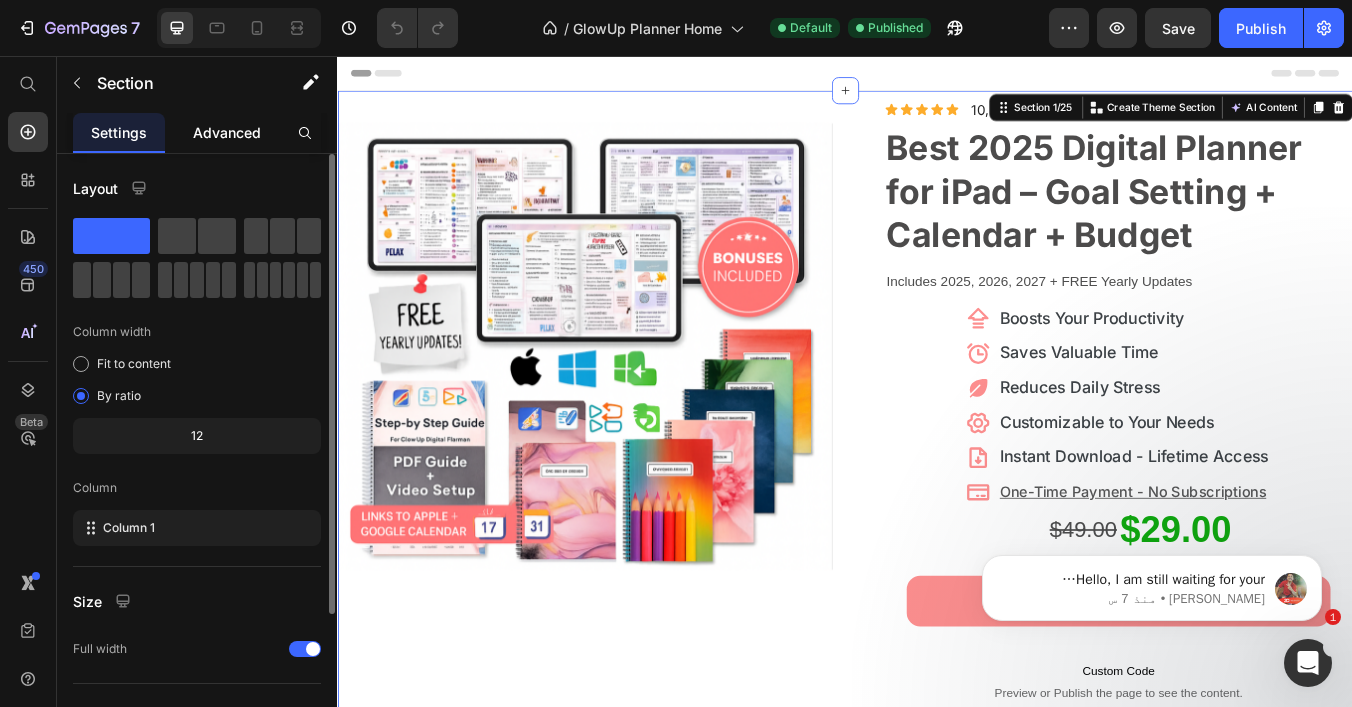 click on "Advanced" at bounding box center (227, 132) 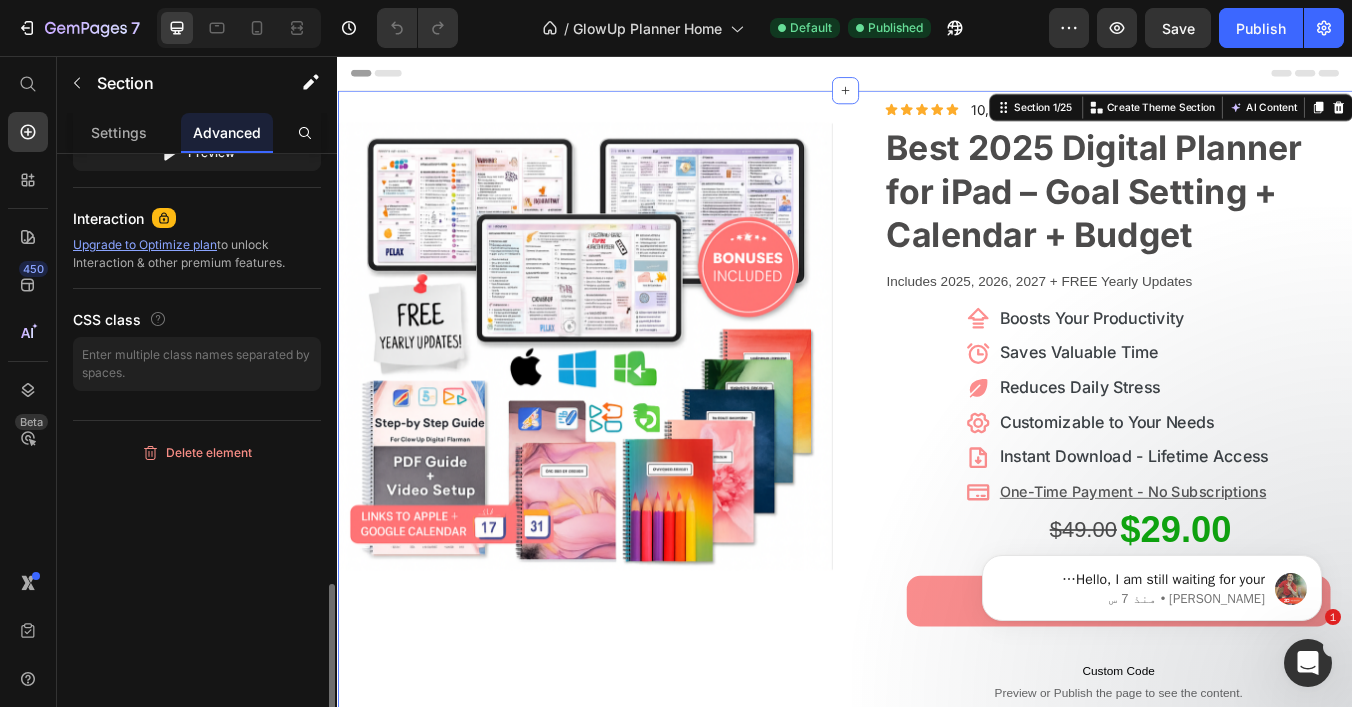 scroll, scrollTop: 1450, scrollLeft: 0, axis: vertical 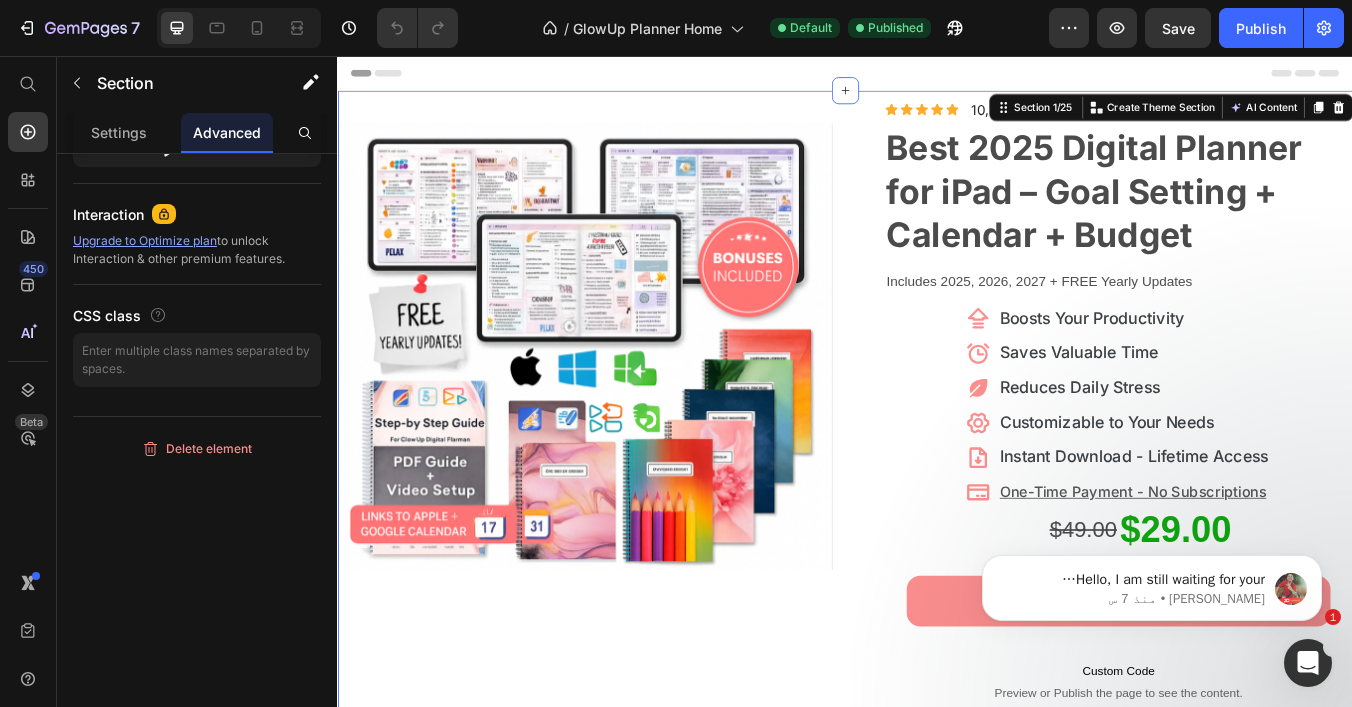click on "Header" at bounding box center (937, 76) 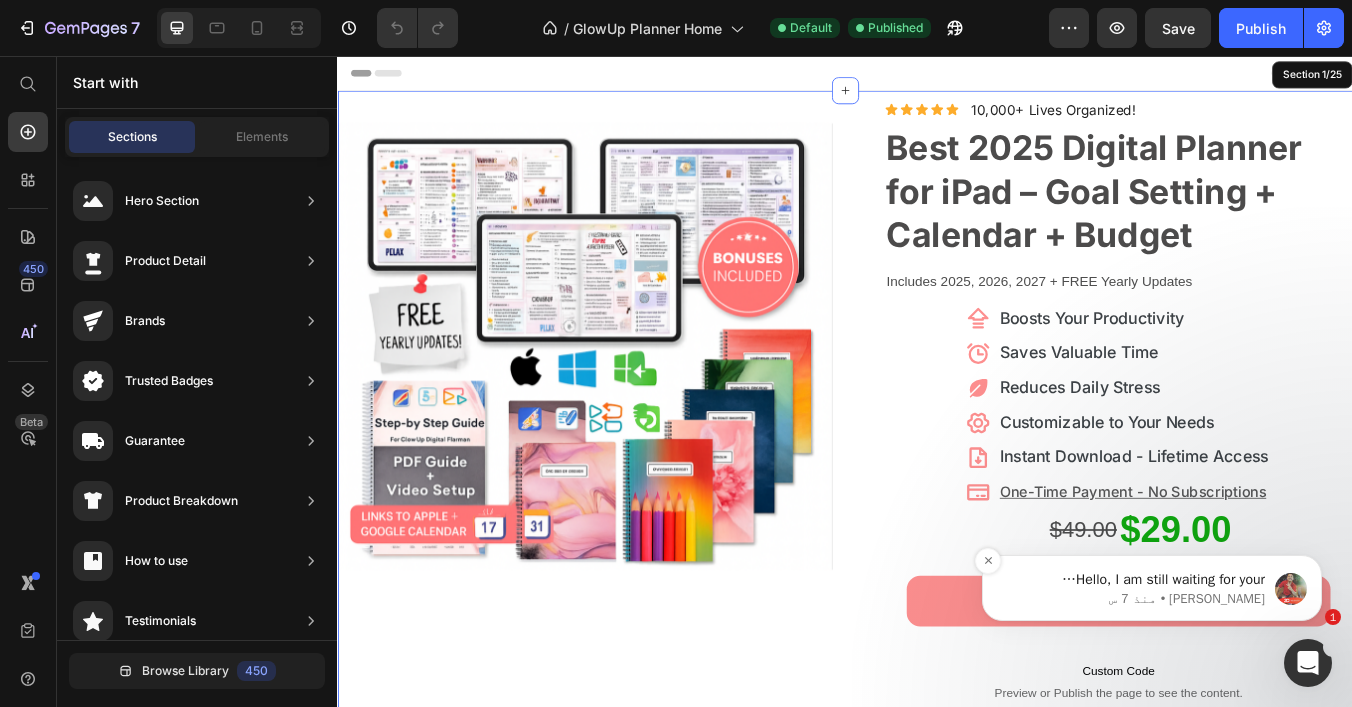 click on "Hello, I am still waiting for your confirmation to check the issue in detail.    We are looking forward to hearing your feedback soon. If I don't hear back, this conversation will be closed in the next 24 hours, but you can always open a new one at anytime." at bounding box center (1136, 580) 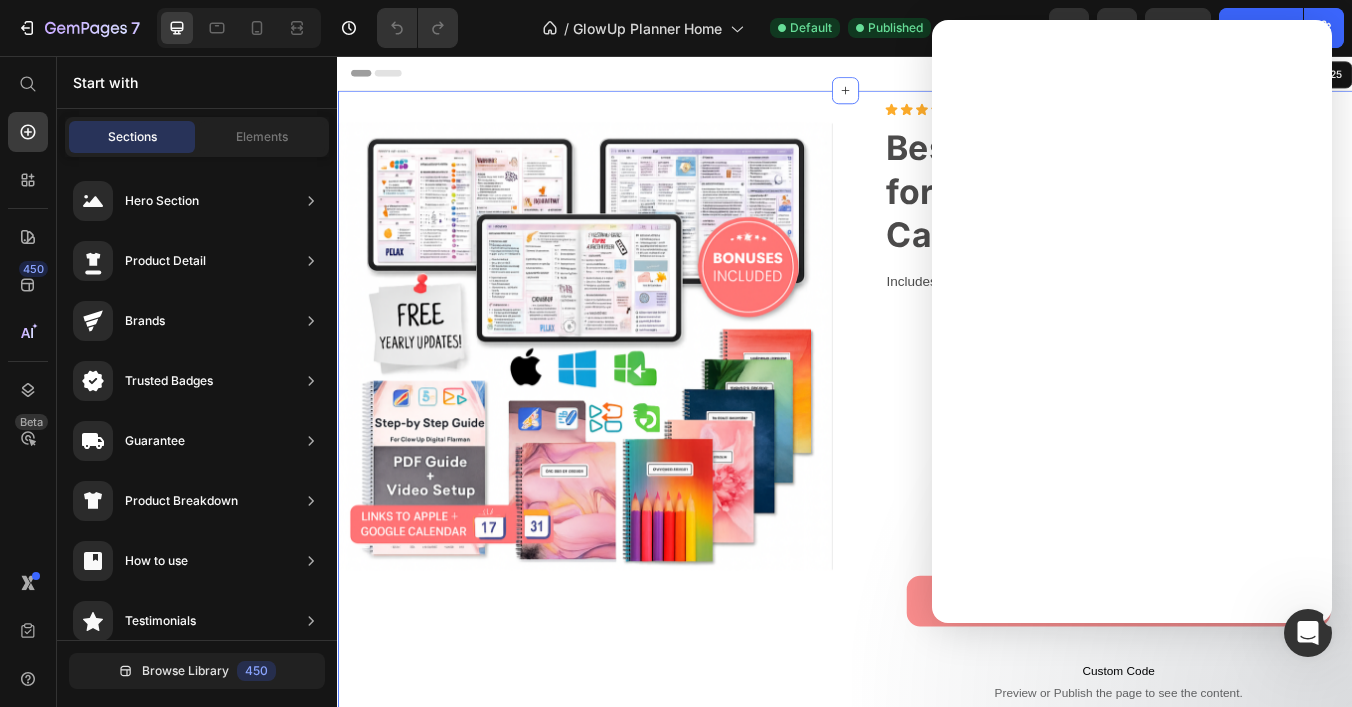 scroll, scrollTop: 0, scrollLeft: 0, axis: both 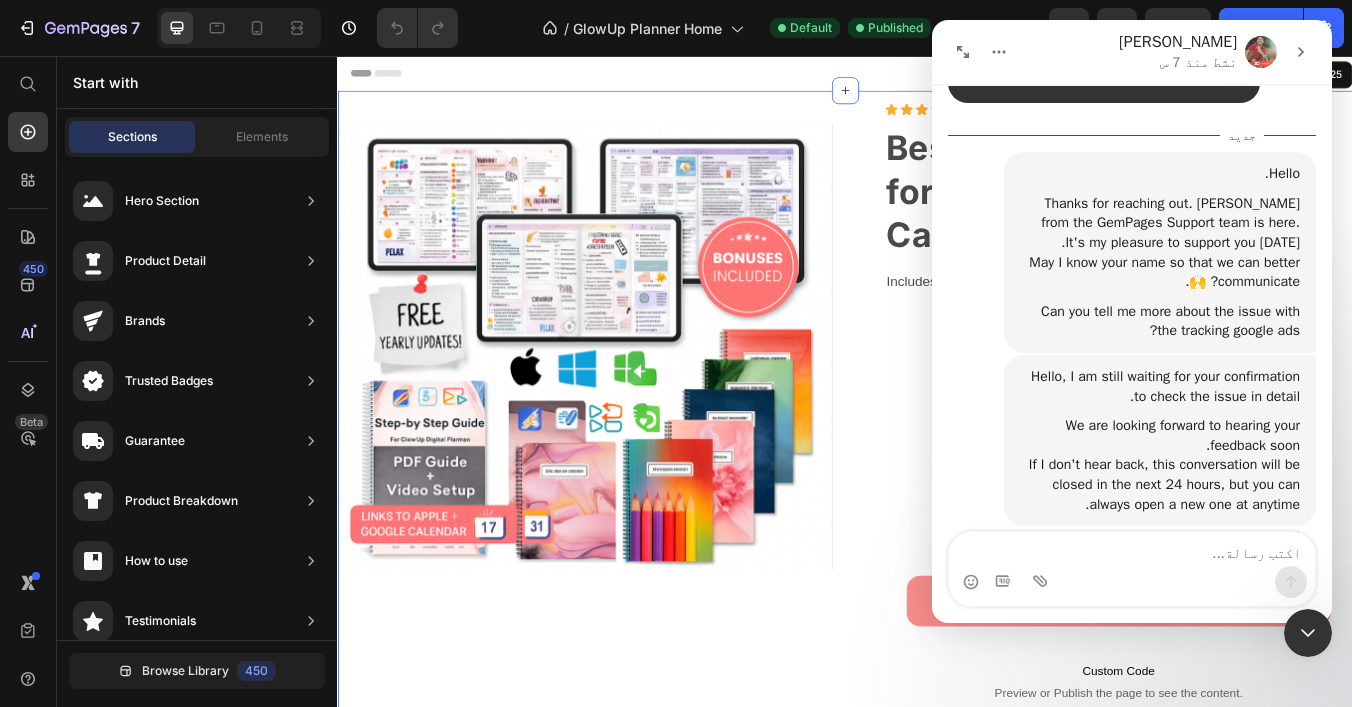 drag, startPoint x: 1056, startPoint y: 571, endPoint x: 1059, endPoint y: 559, distance: 12.369317 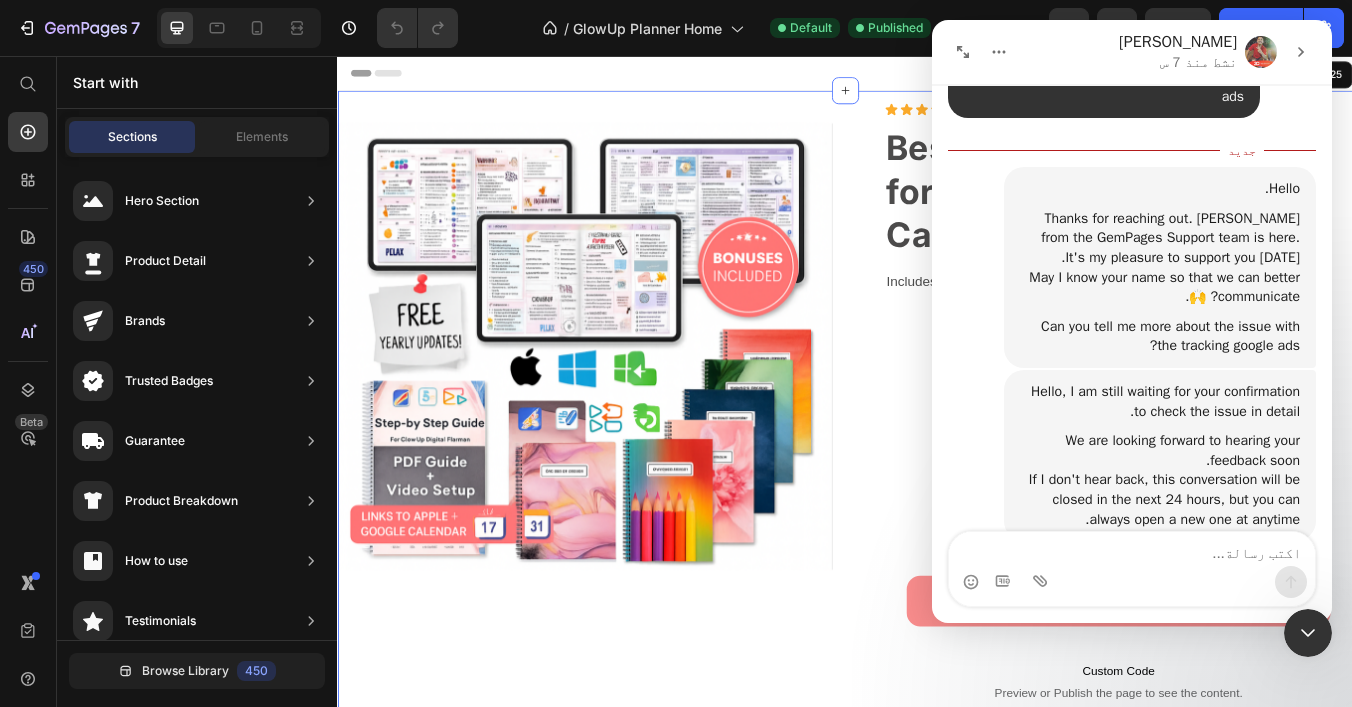 scroll, scrollTop: 639, scrollLeft: 0, axis: vertical 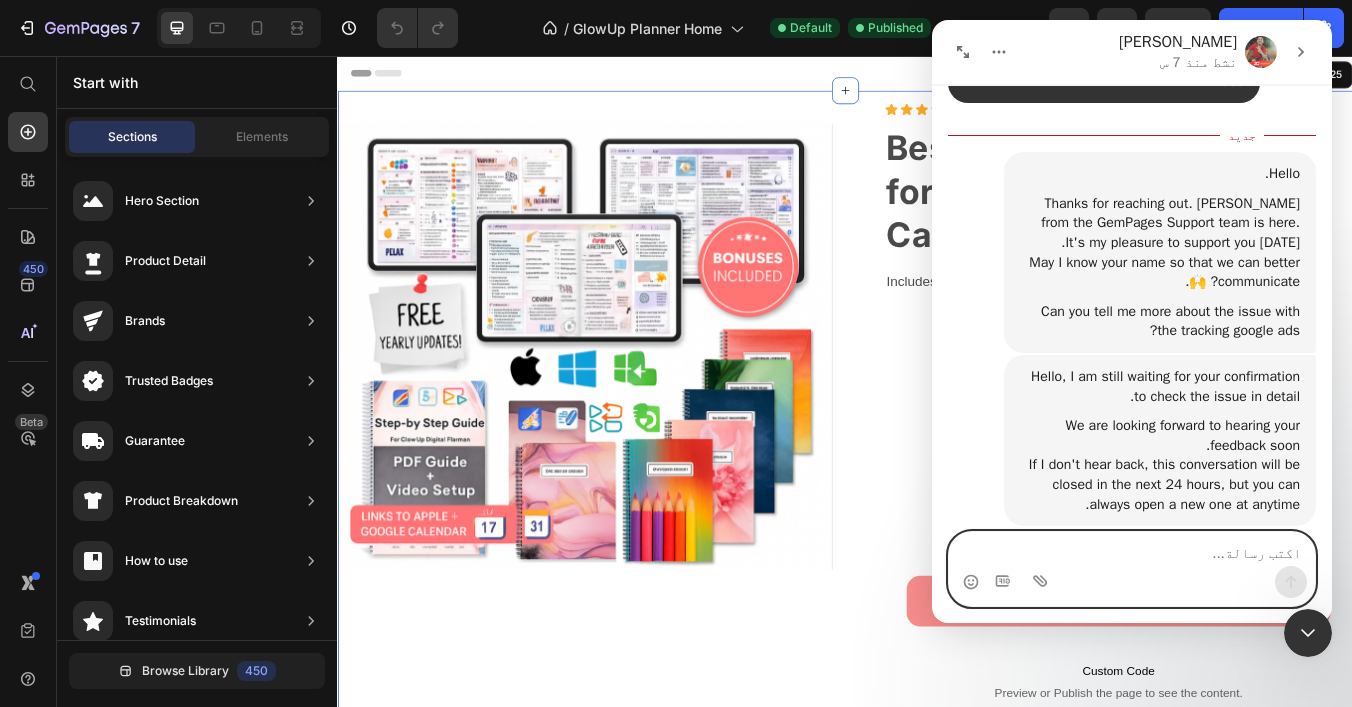 click at bounding box center [1132, 549] 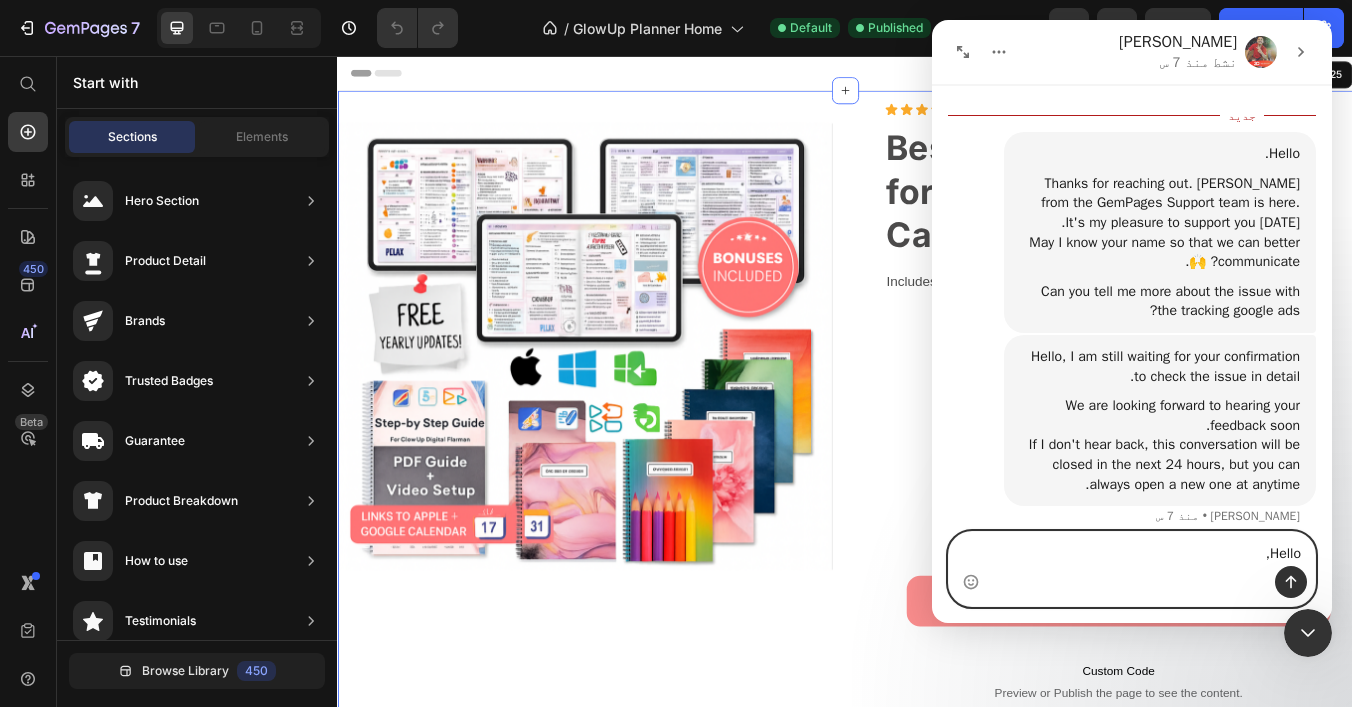 scroll, scrollTop: 659, scrollLeft: 0, axis: vertical 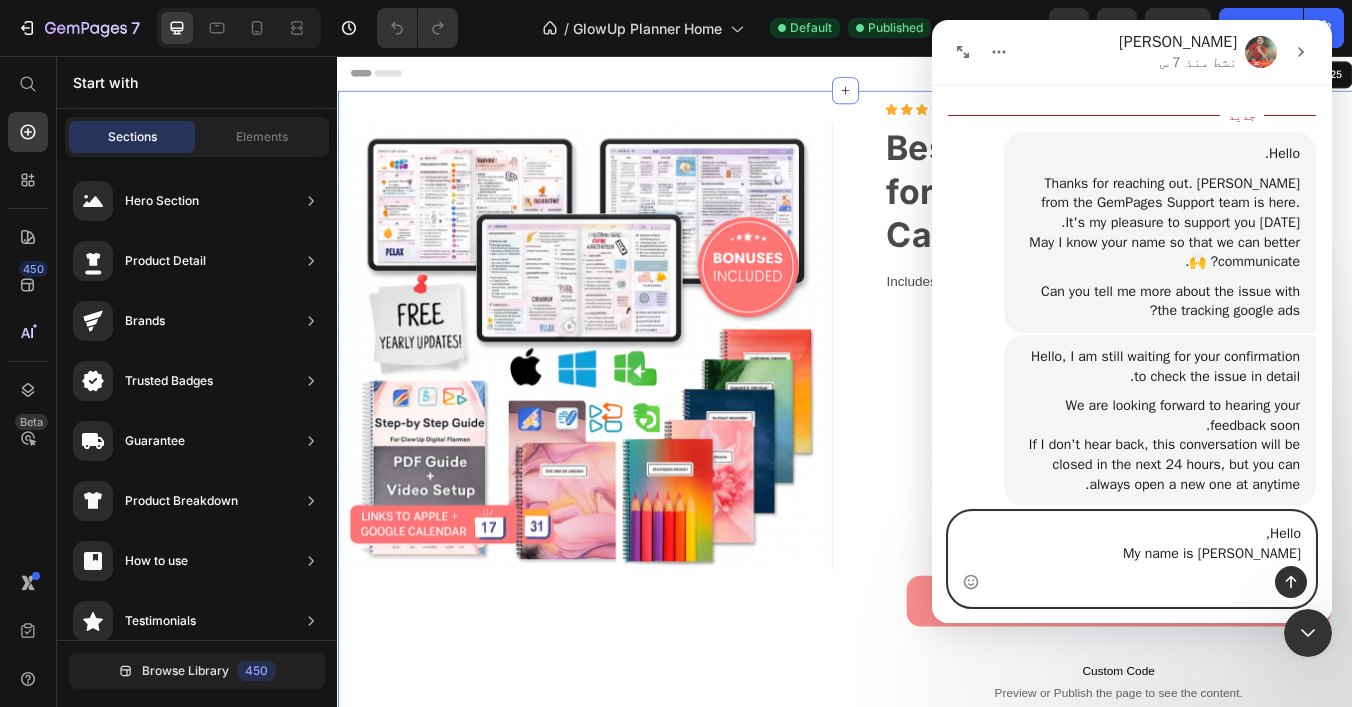 type on "Hello,
My name is [PERSON_NAME]" 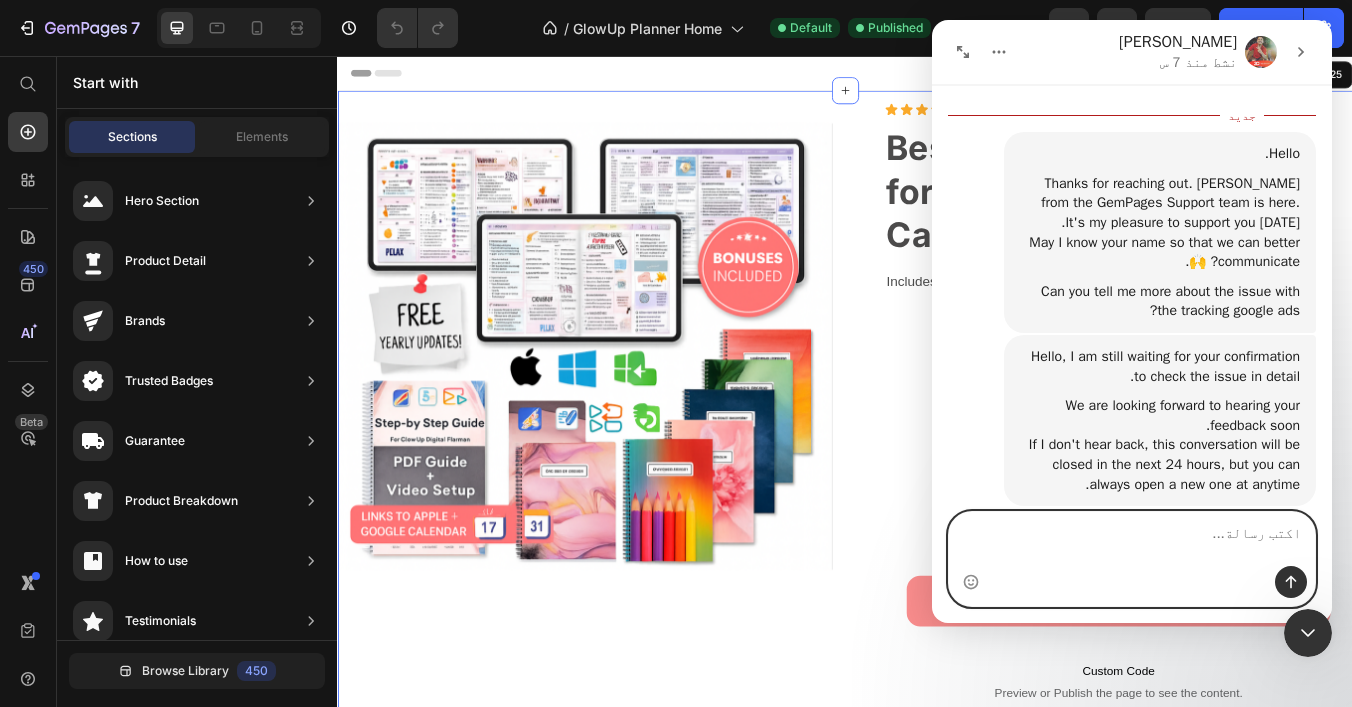 scroll, scrollTop: 650, scrollLeft: 0, axis: vertical 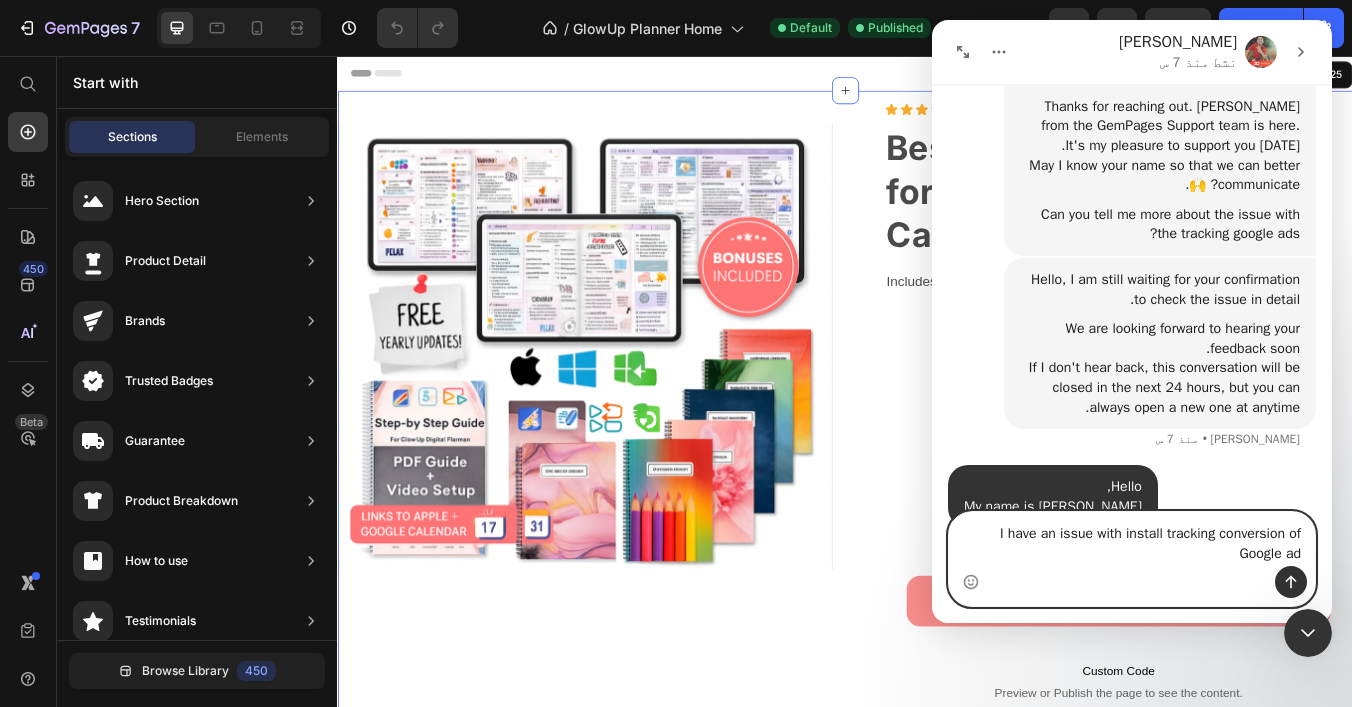 type on "I have an issue with install tracking conversion of Google ads" 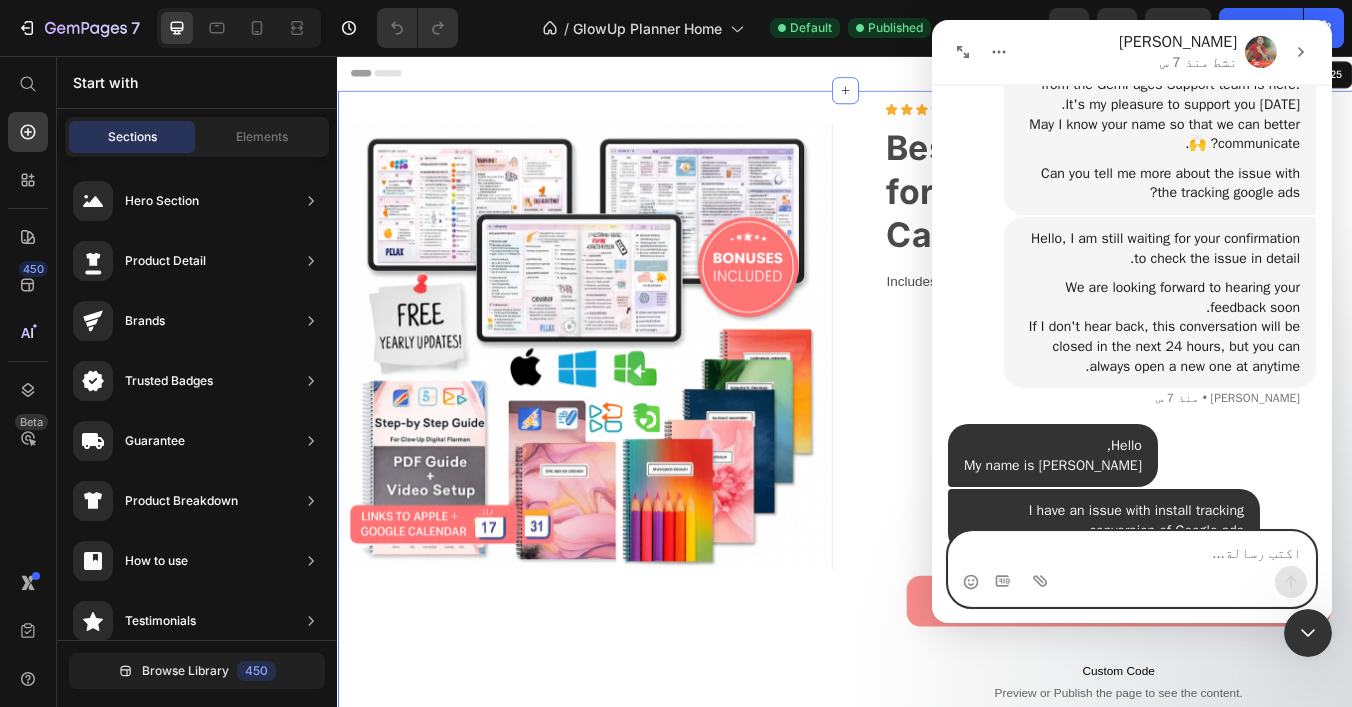 scroll, scrollTop: 751, scrollLeft: 0, axis: vertical 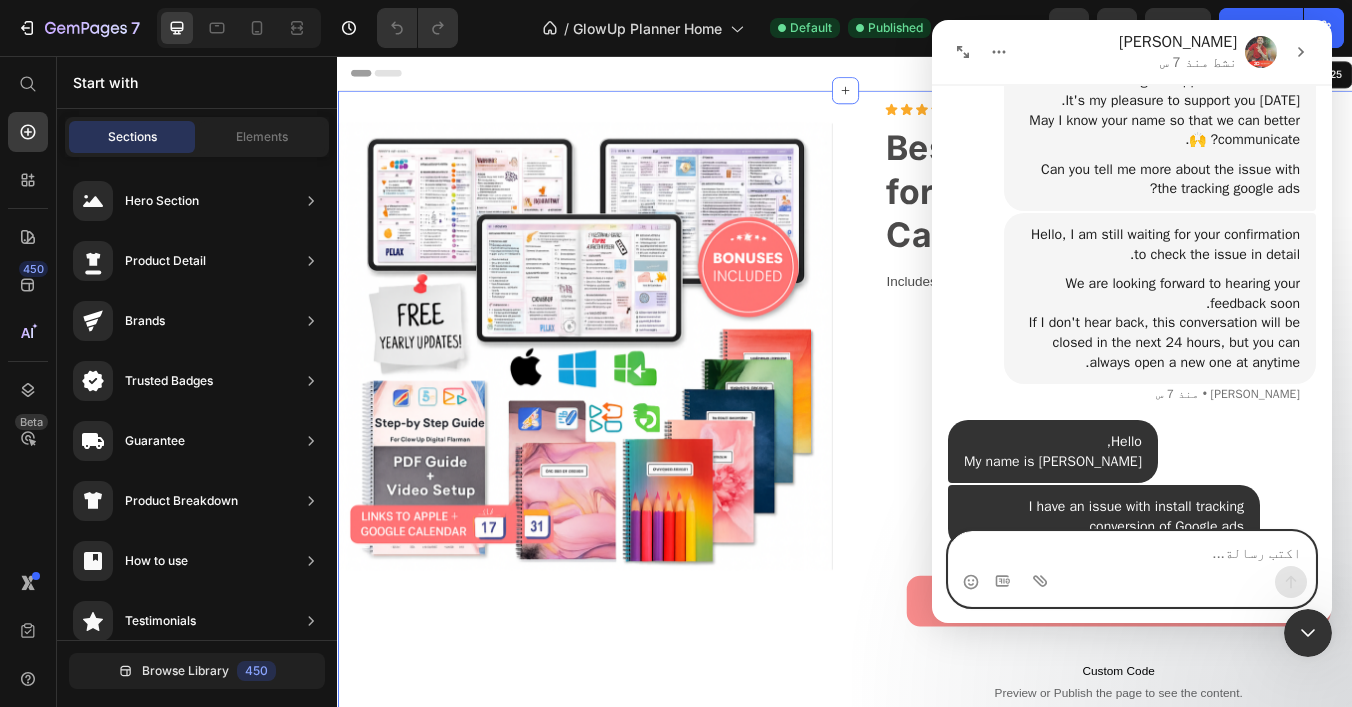 click at bounding box center (1132, 549) 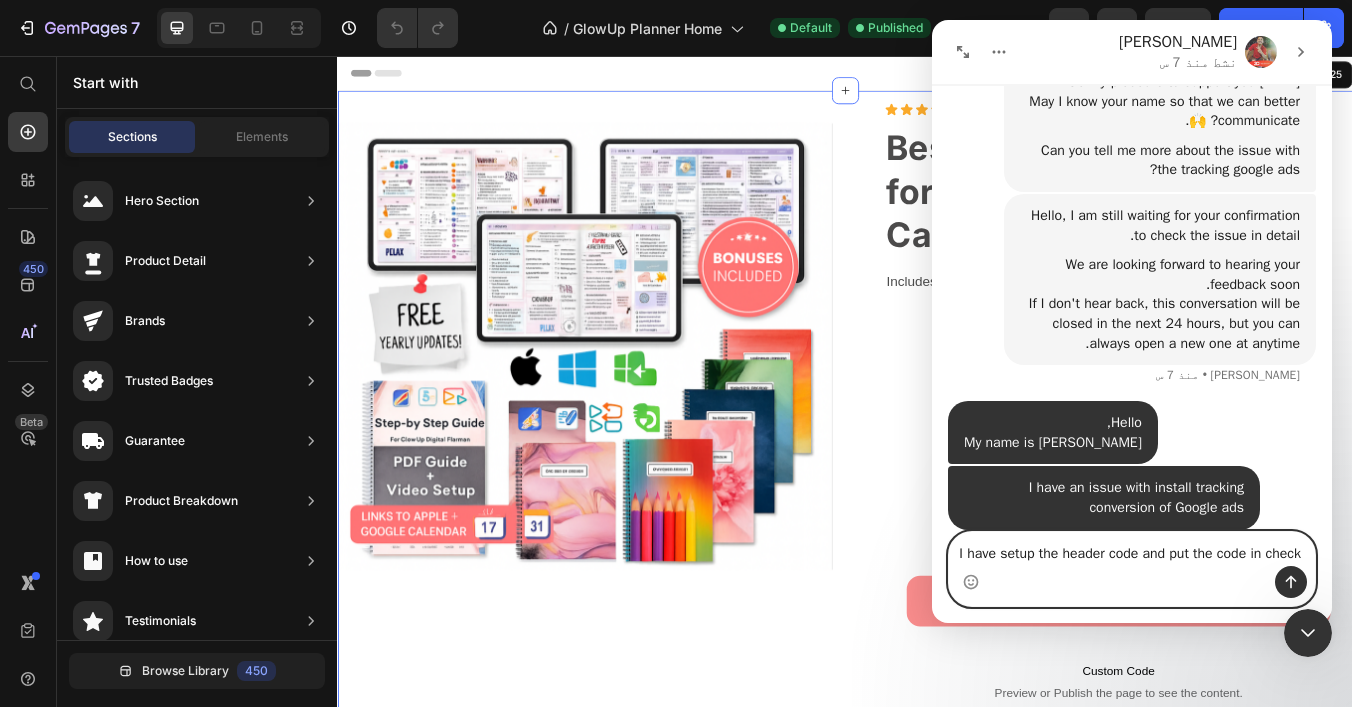 scroll, scrollTop: 771, scrollLeft: 0, axis: vertical 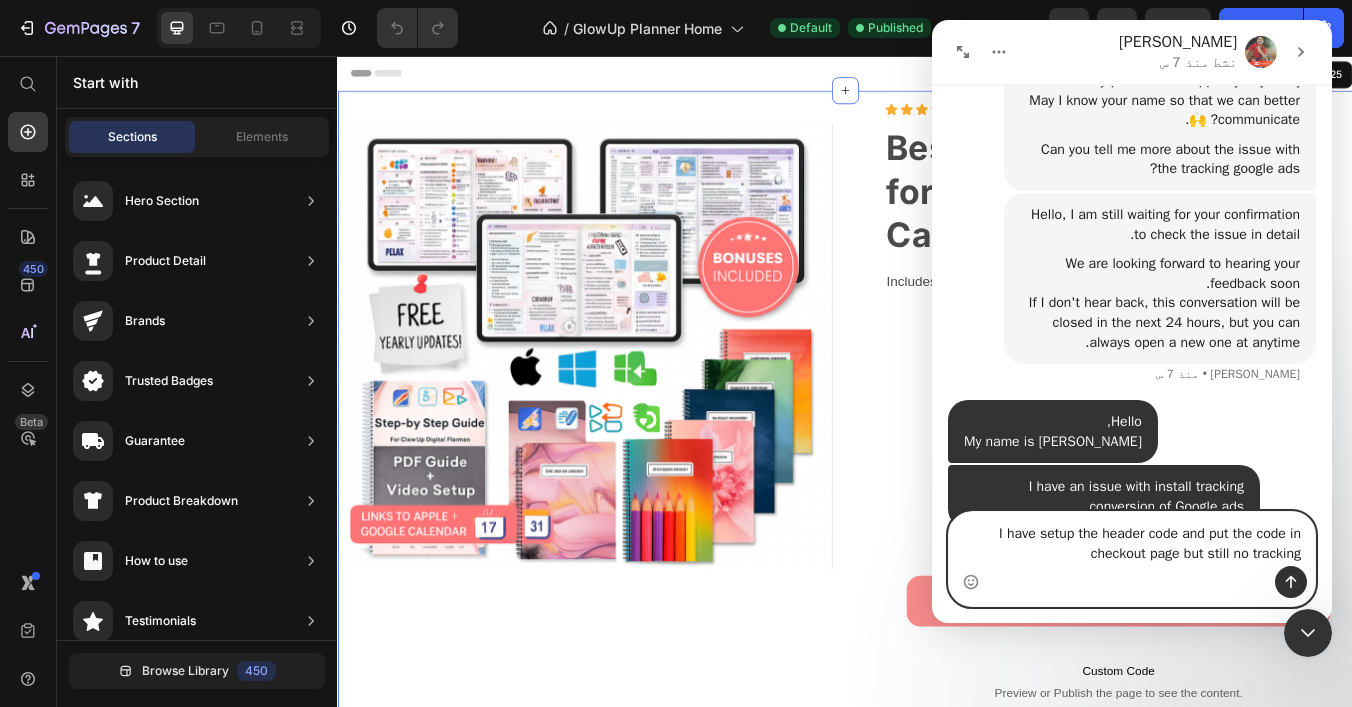 type on "I have setup the header code and put the code in checkout page but still no tracking" 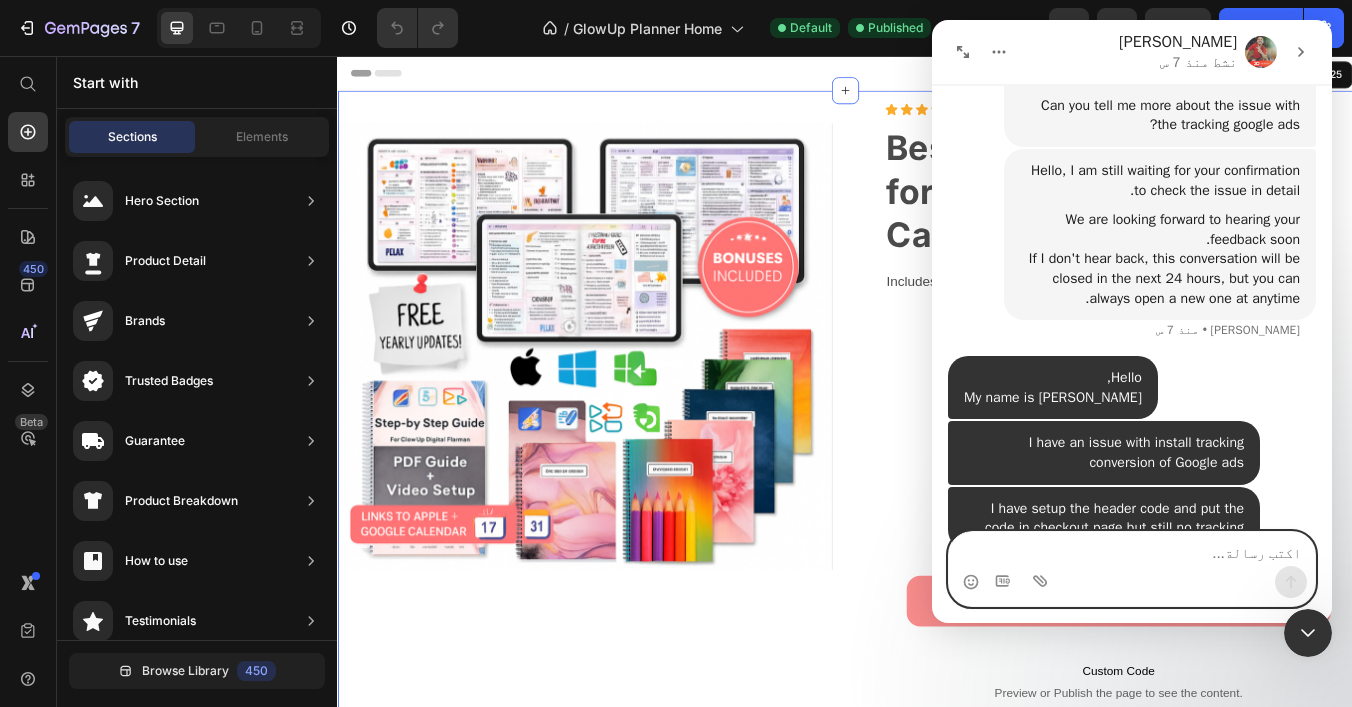 scroll, scrollTop: 816, scrollLeft: 0, axis: vertical 